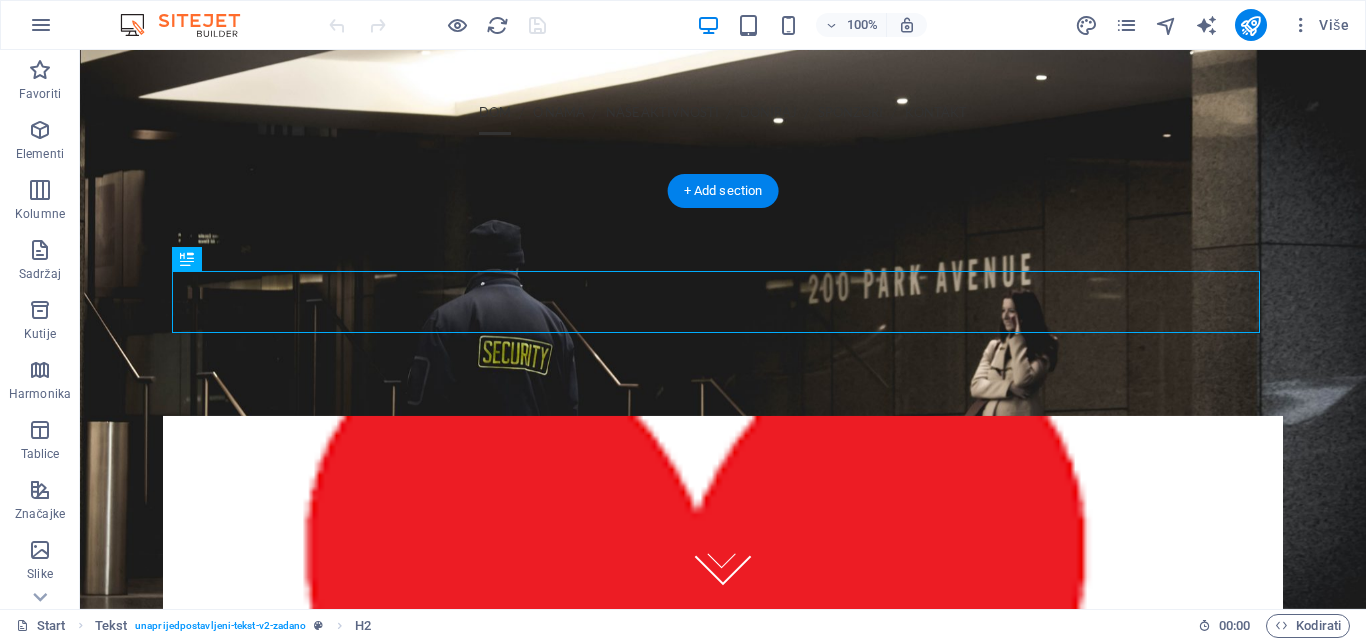 scroll, scrollTop: 418, scrollLeft: 0, axis: vertical 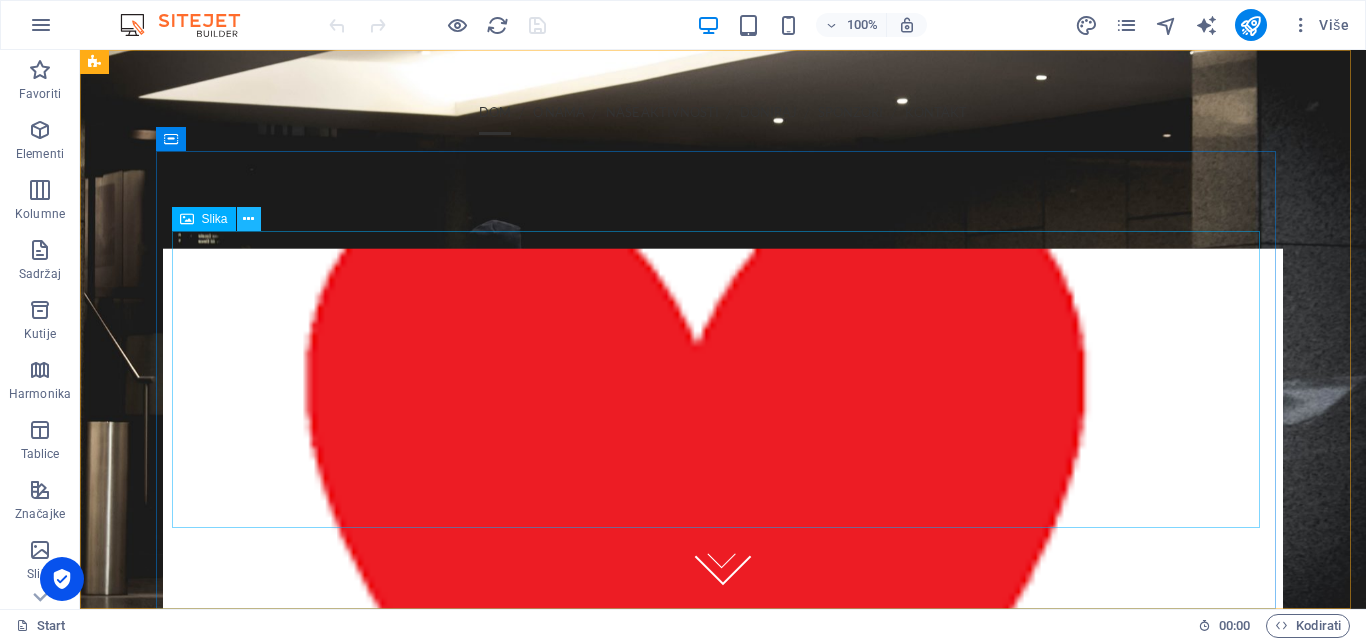 click at bounding box center [248, 219] 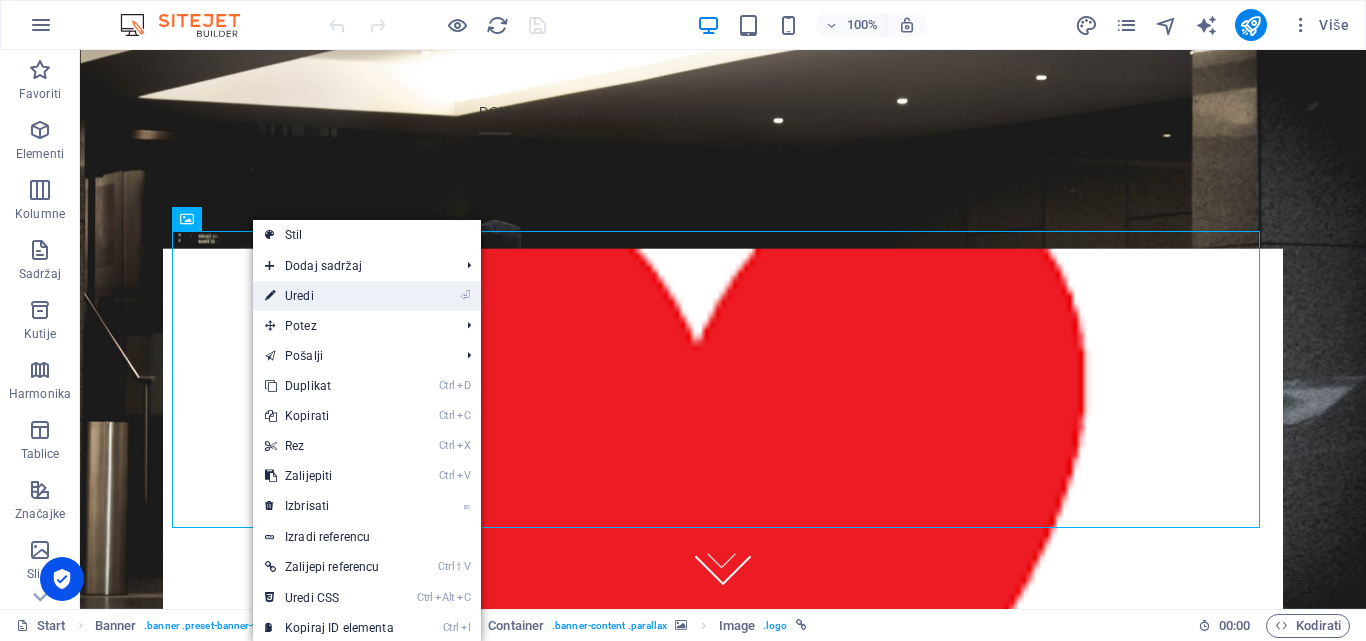 click on "⏎ Uredi" at bounding box center (329, 296) 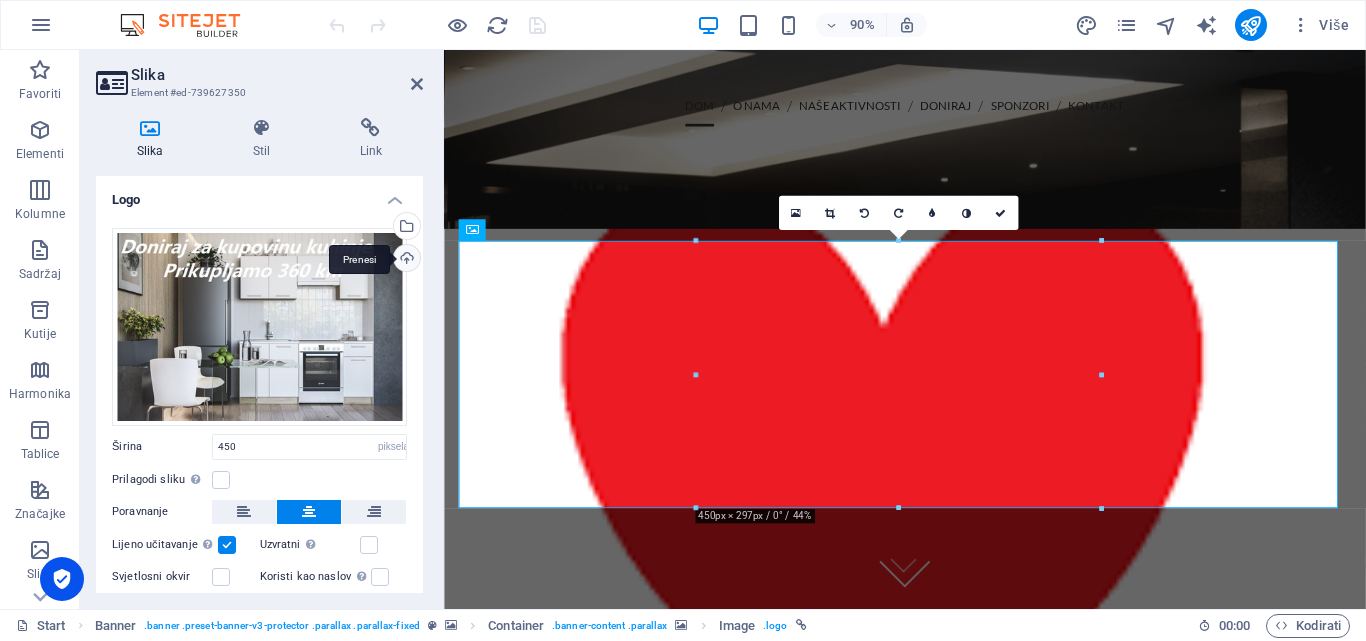 click on "Prenesi" at bounding box center (405, 260) 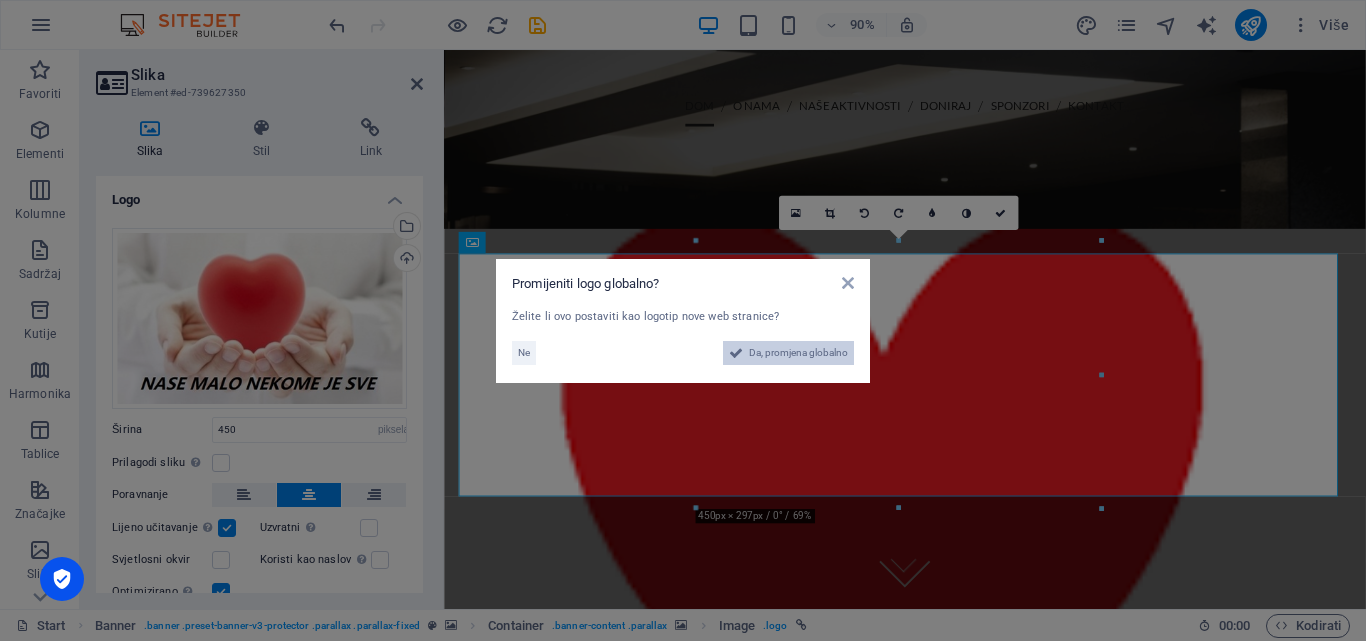 click on "Da, promjena globalno" at bounding box center [798, 352] 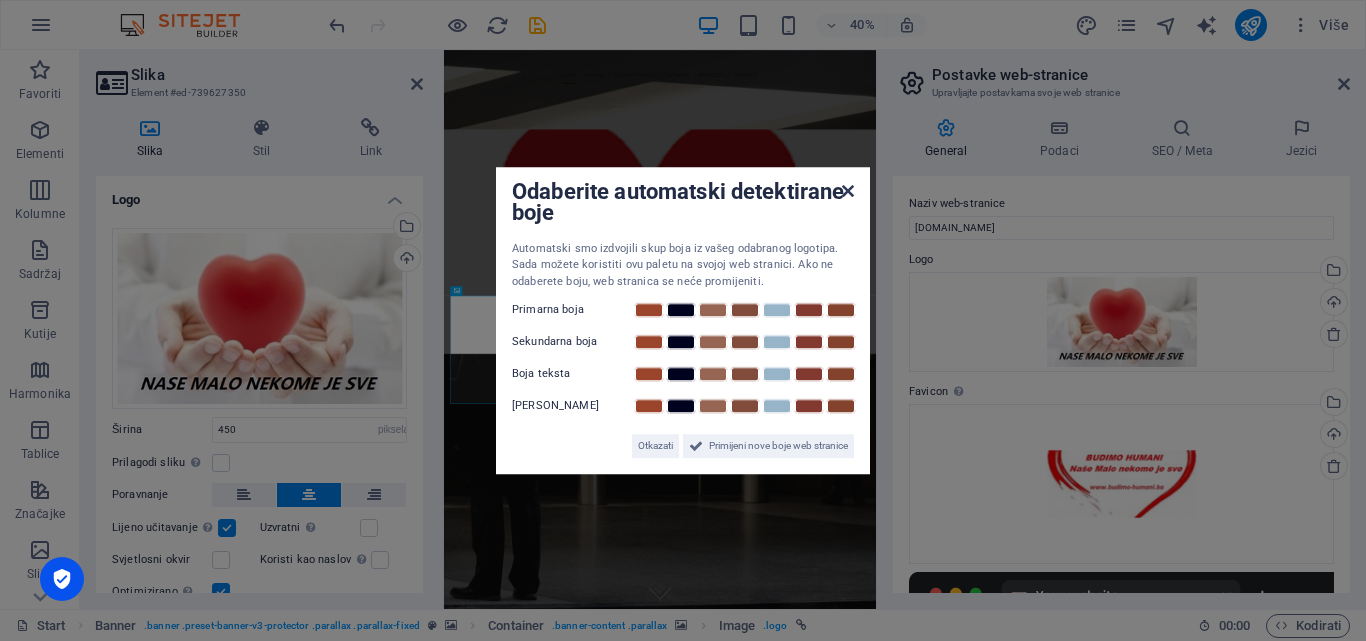 click at bounding box center [848, 191] 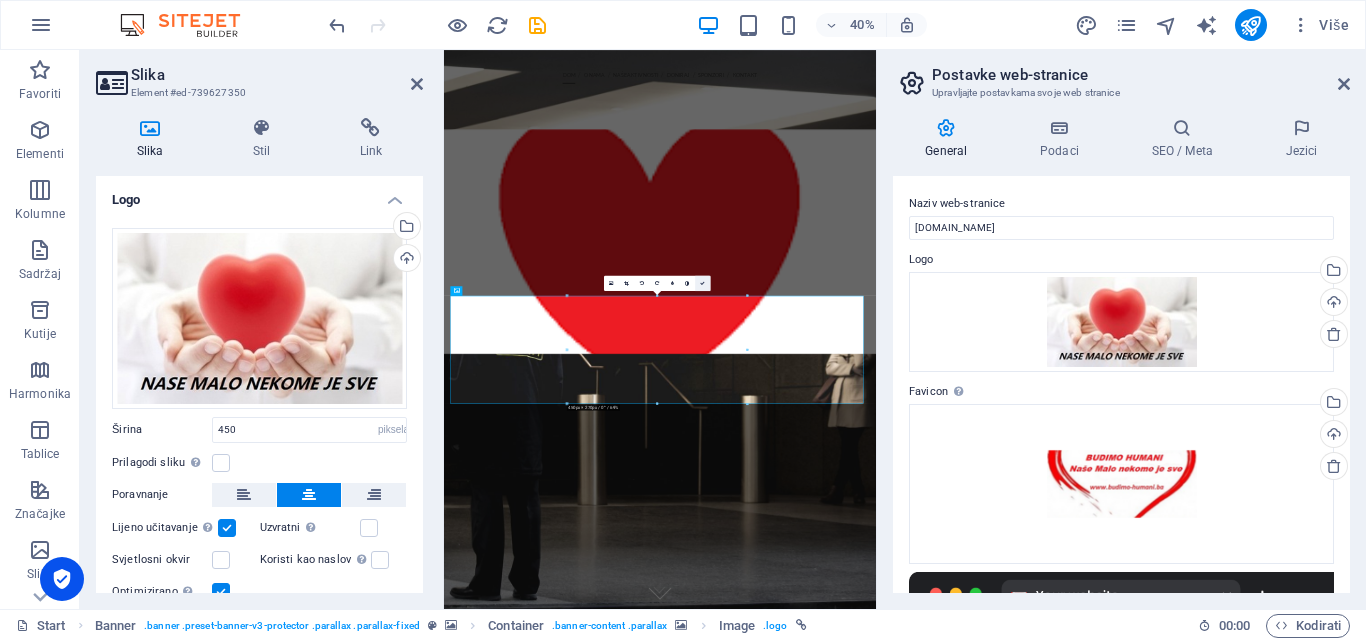 click at bounding box center (702, 283) 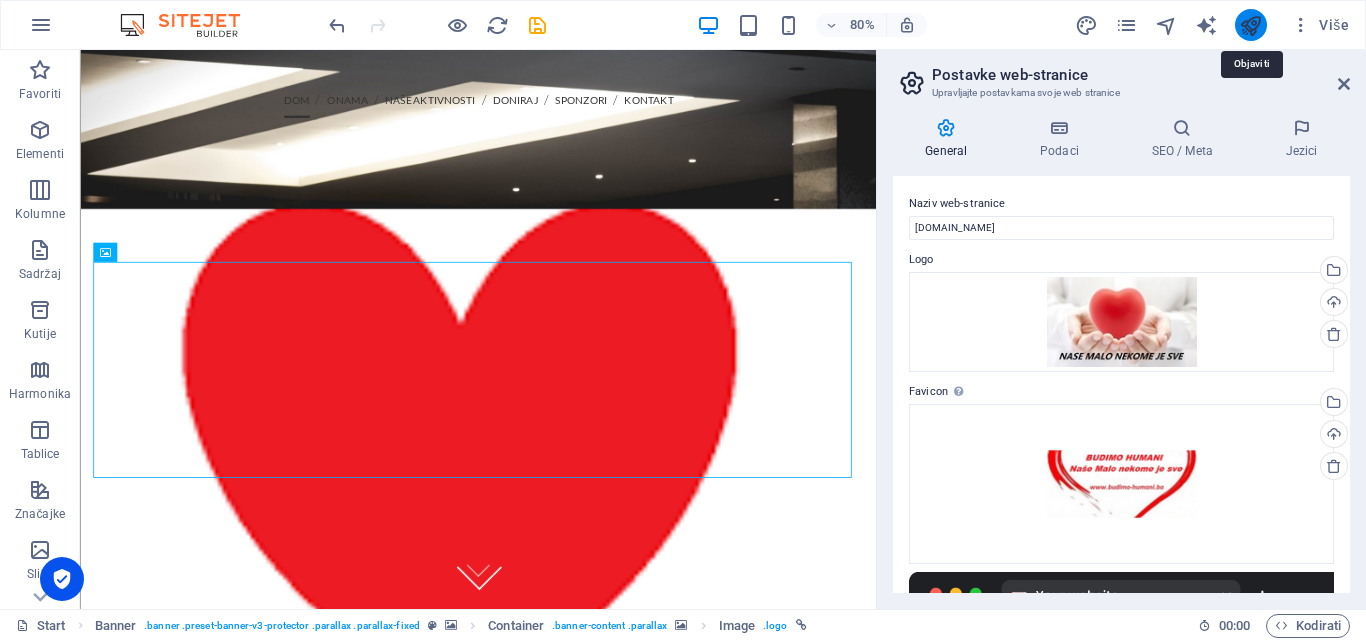 click at bounding box center [1250, 25] 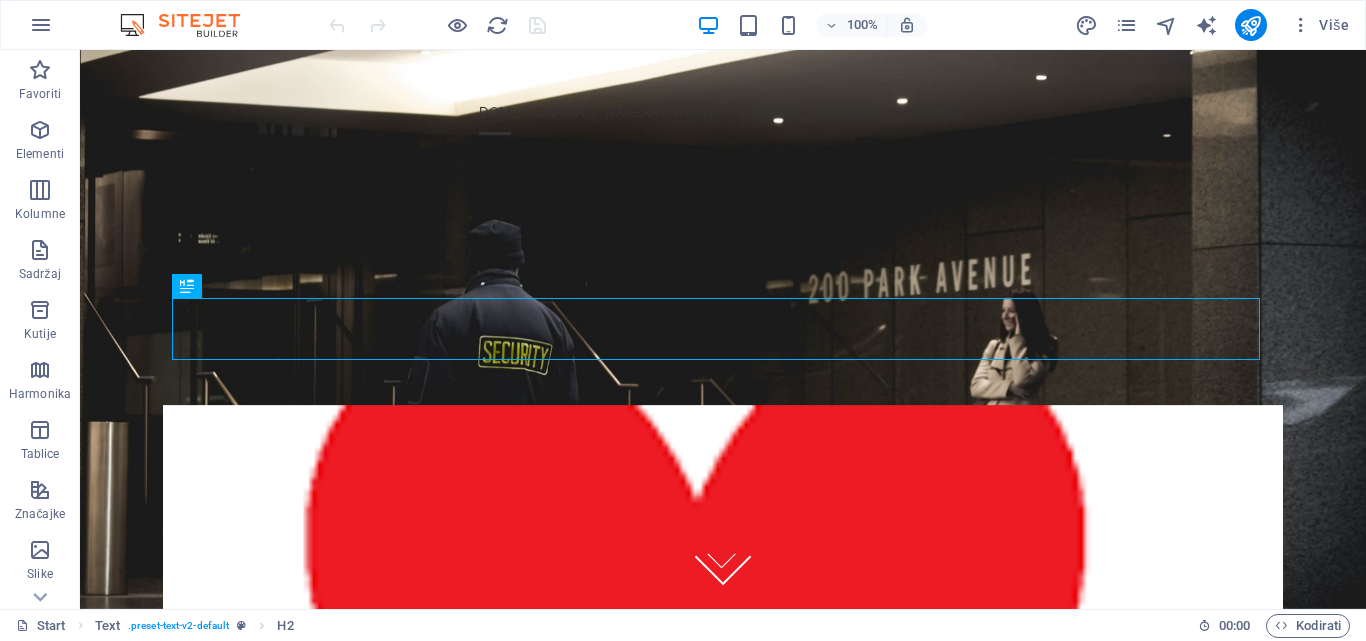 scroll, scrollTop: 391, scrollLeft: 0, axis: vertical 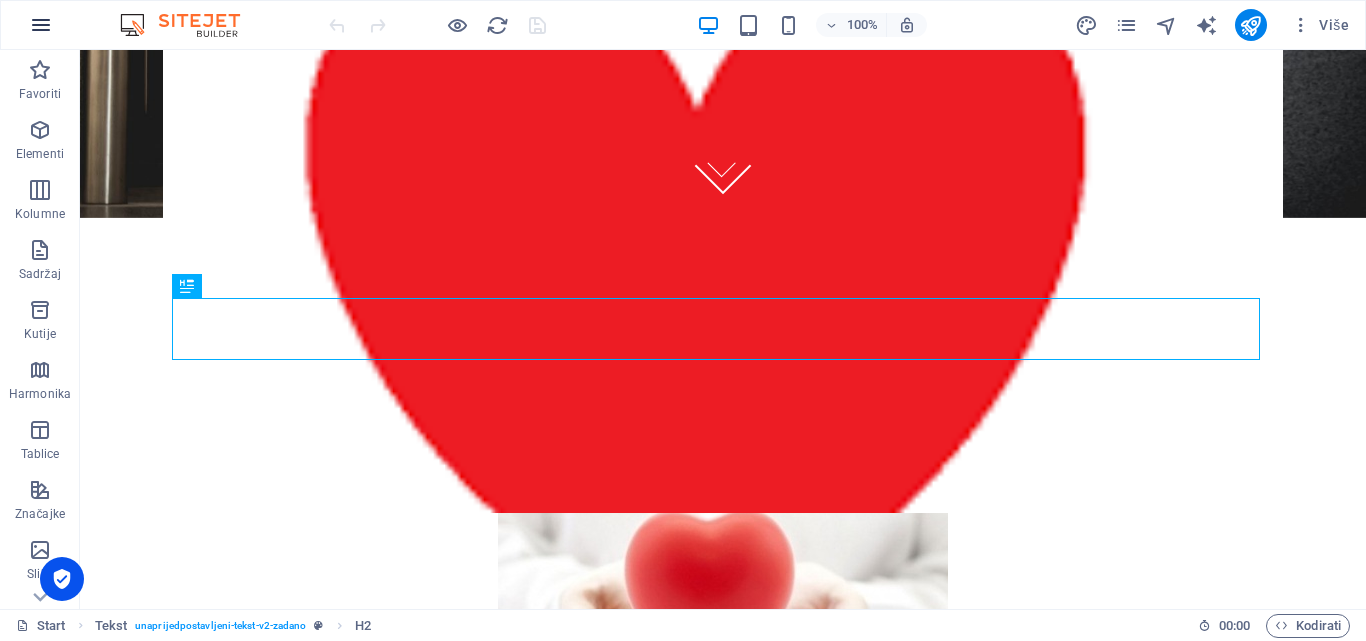 click at bounding box center (41, 25) 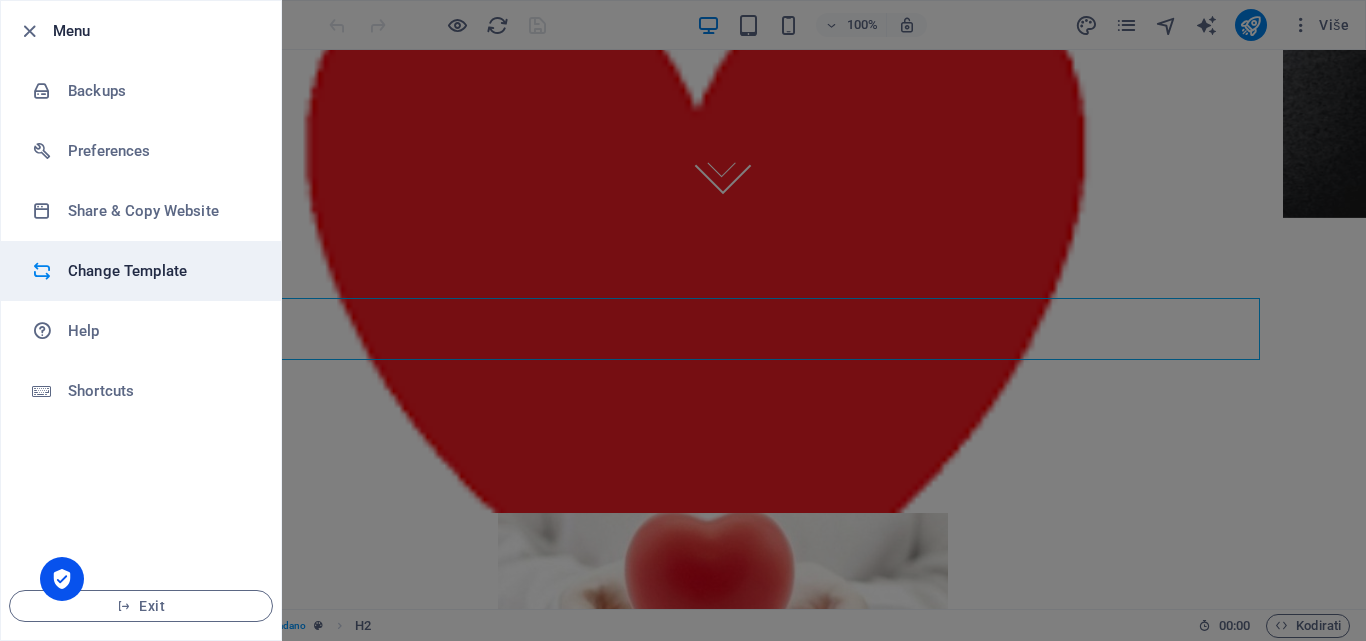 click on "Change Template" at bounding box center [160, 271] 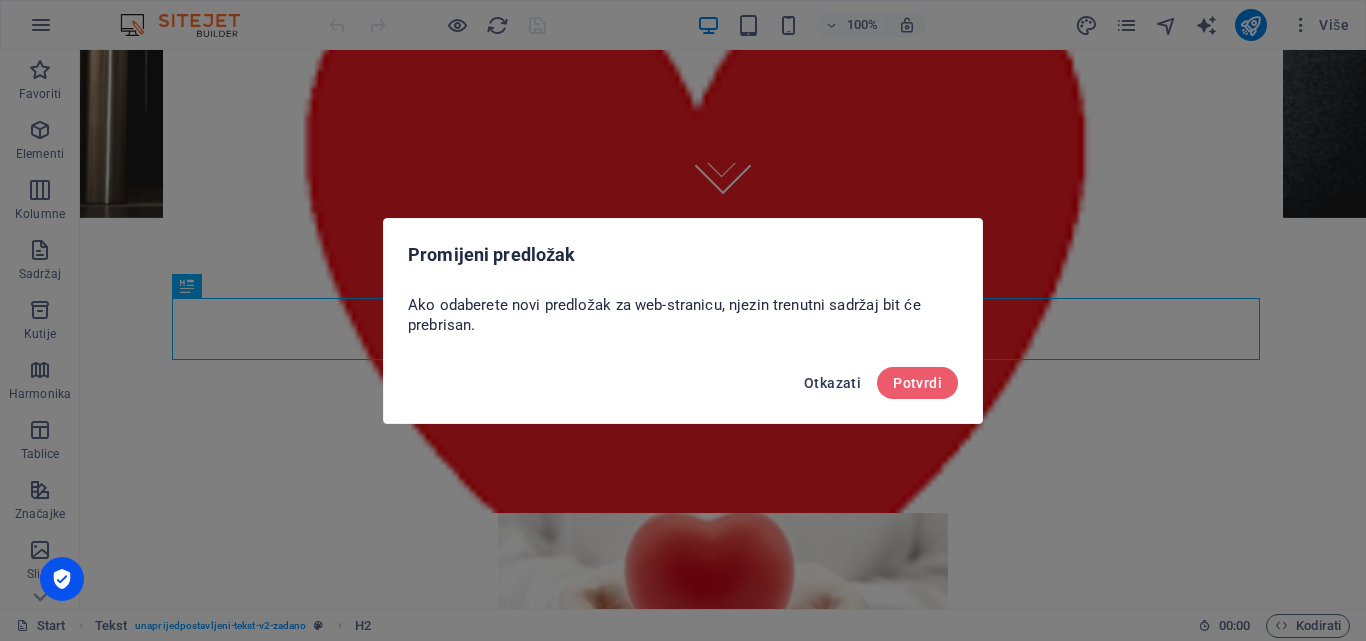 click on "Otkazati" at bounding box center (832, 383) 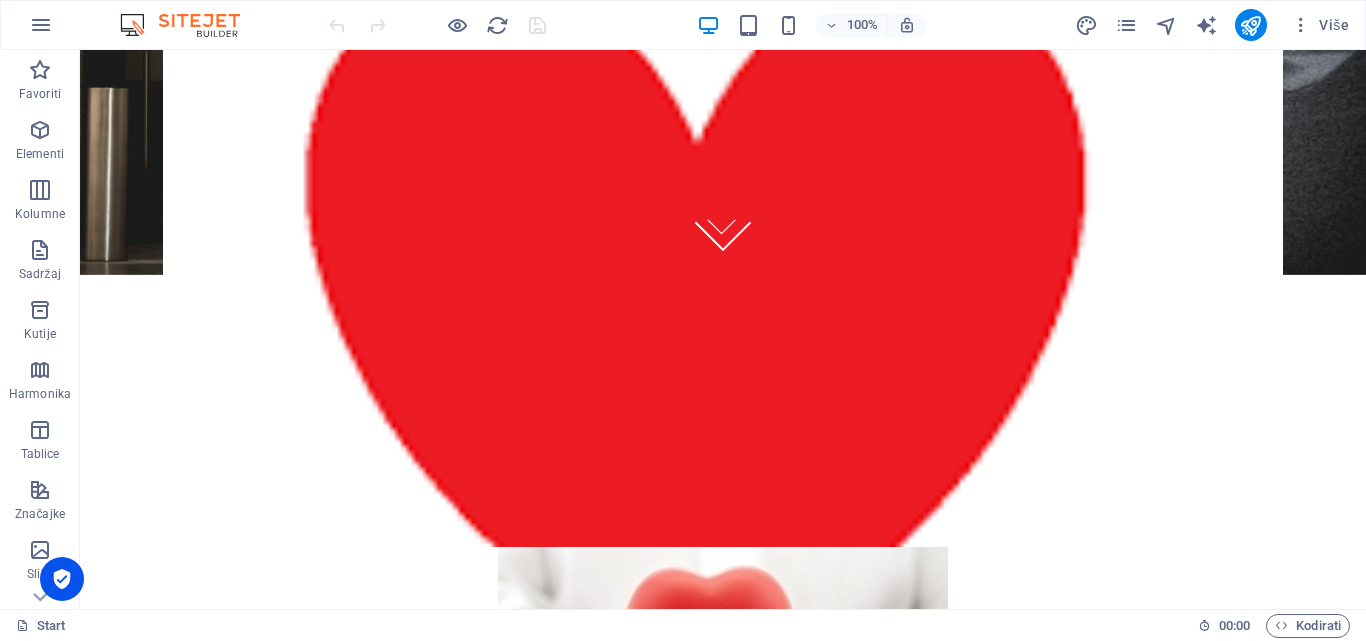 scroll, scrollTop: 0, scrollLeft: 0, axis: both 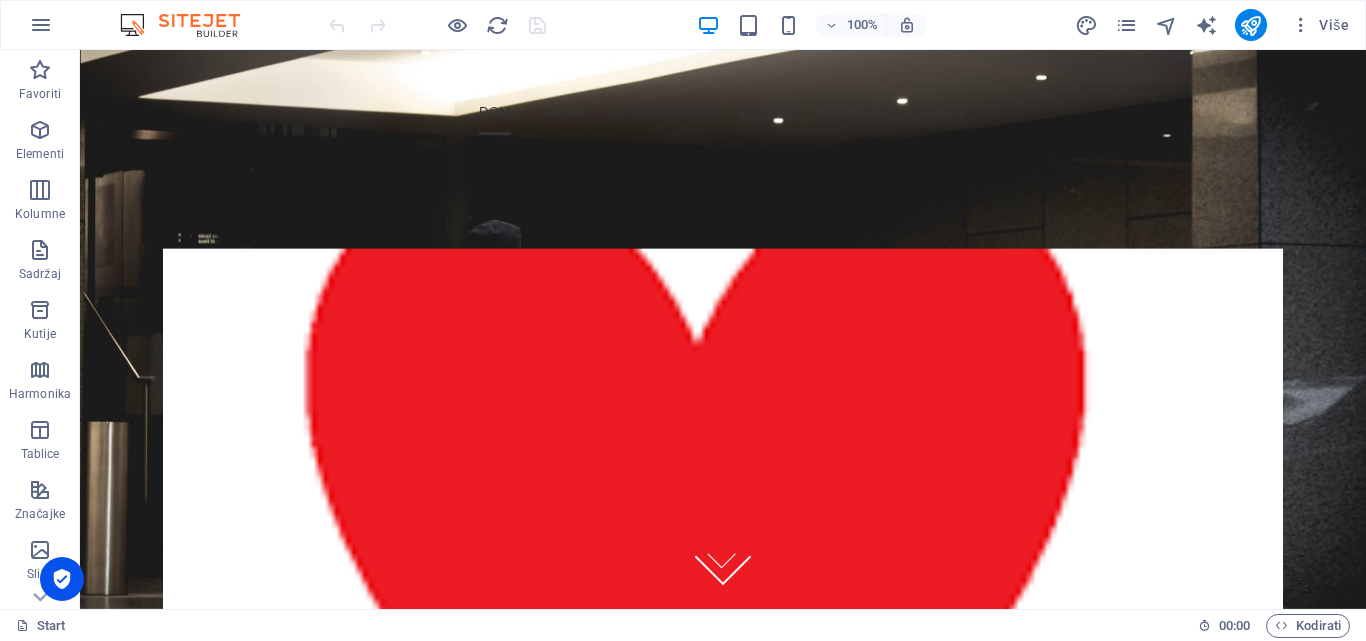 drag, startPoint x: 1360, startPoint y: 118, endPoint x: 1399, endPoint y: 93, distance: 46.32494 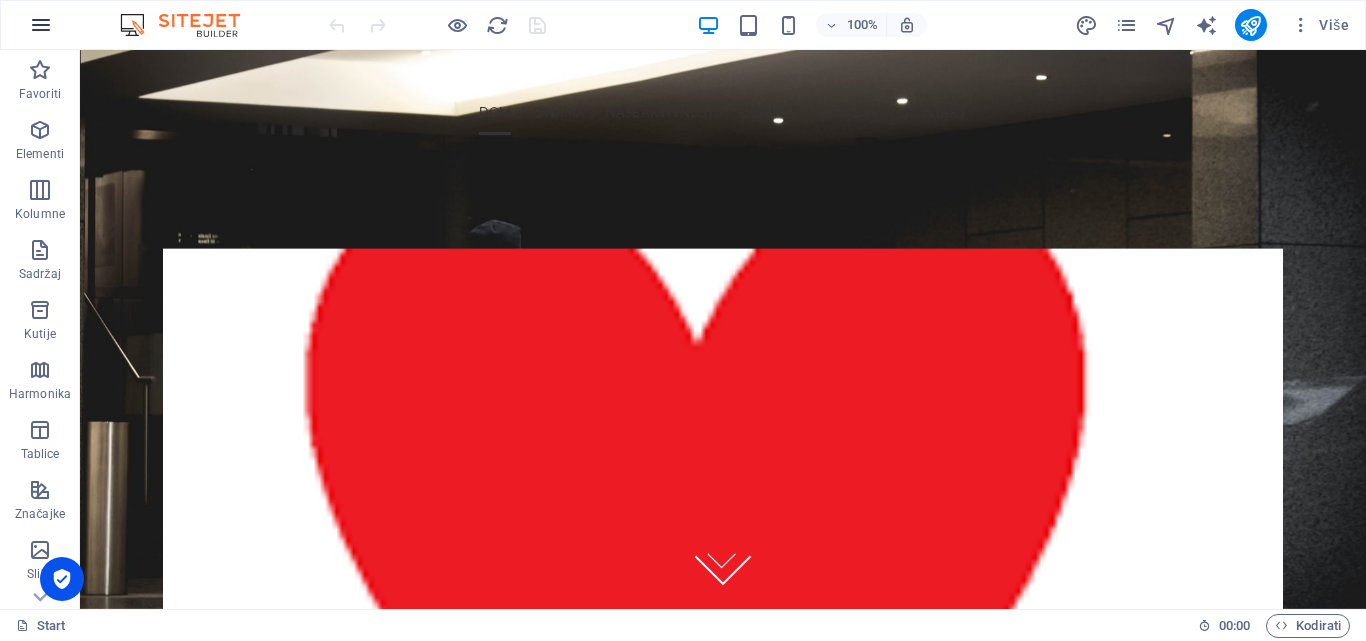 click at bounding box center (41, 25) 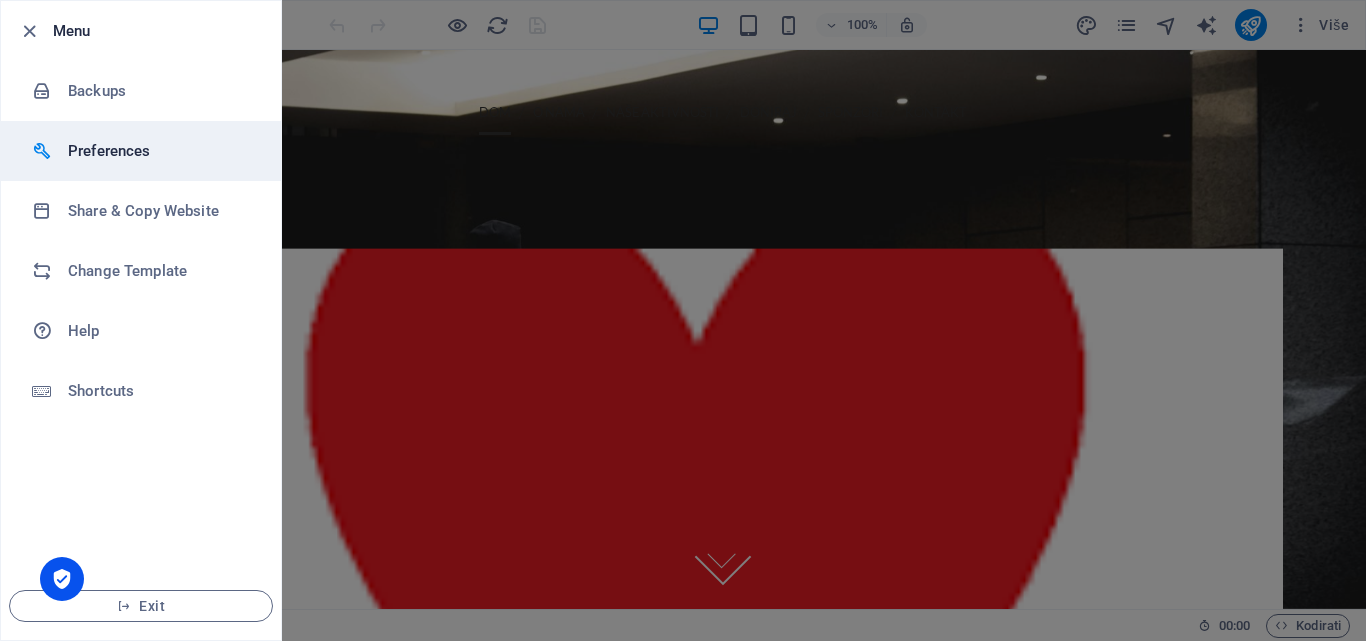 click on "Preferences" at bounding box center [160, 151] 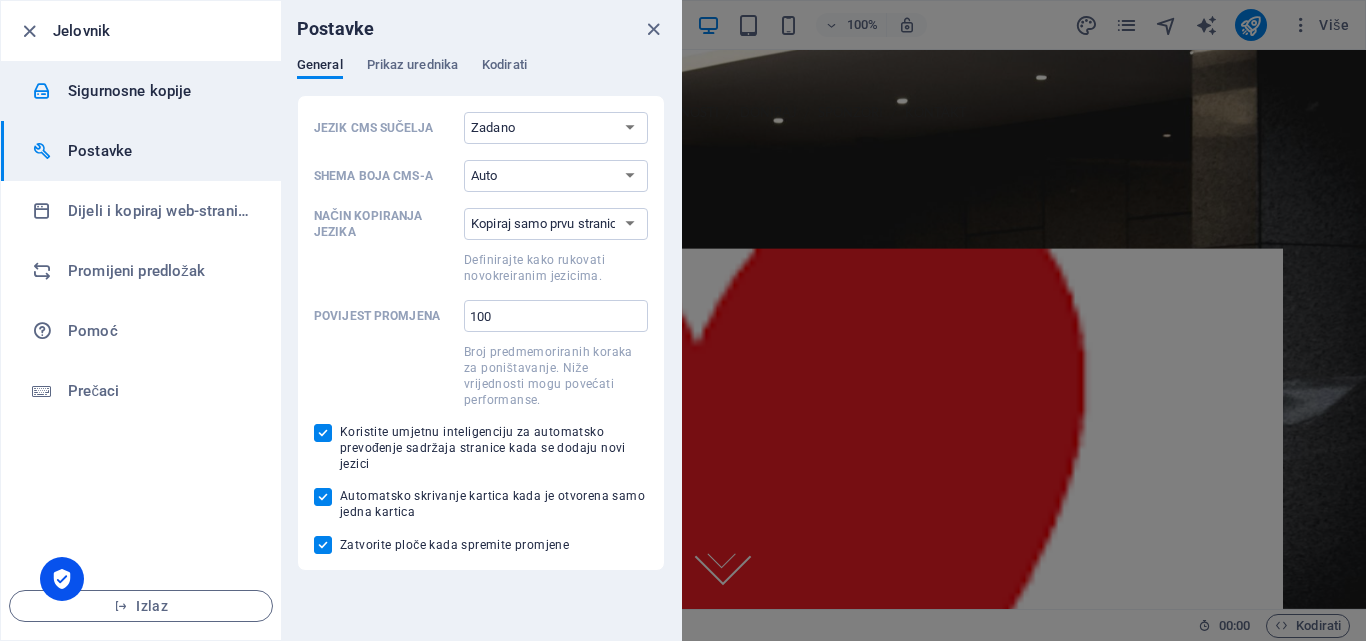 click on "Sigurnosne kopije" at bounding box center (129, 91) 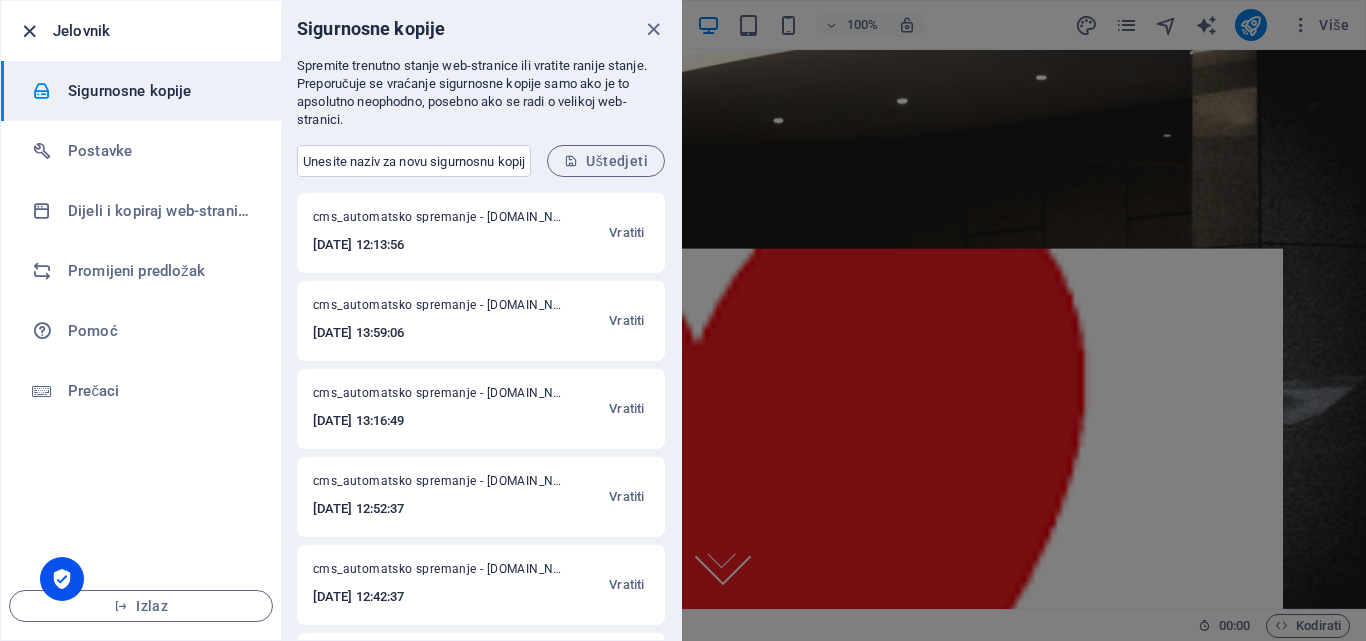 click at bounding box center (29, 31) 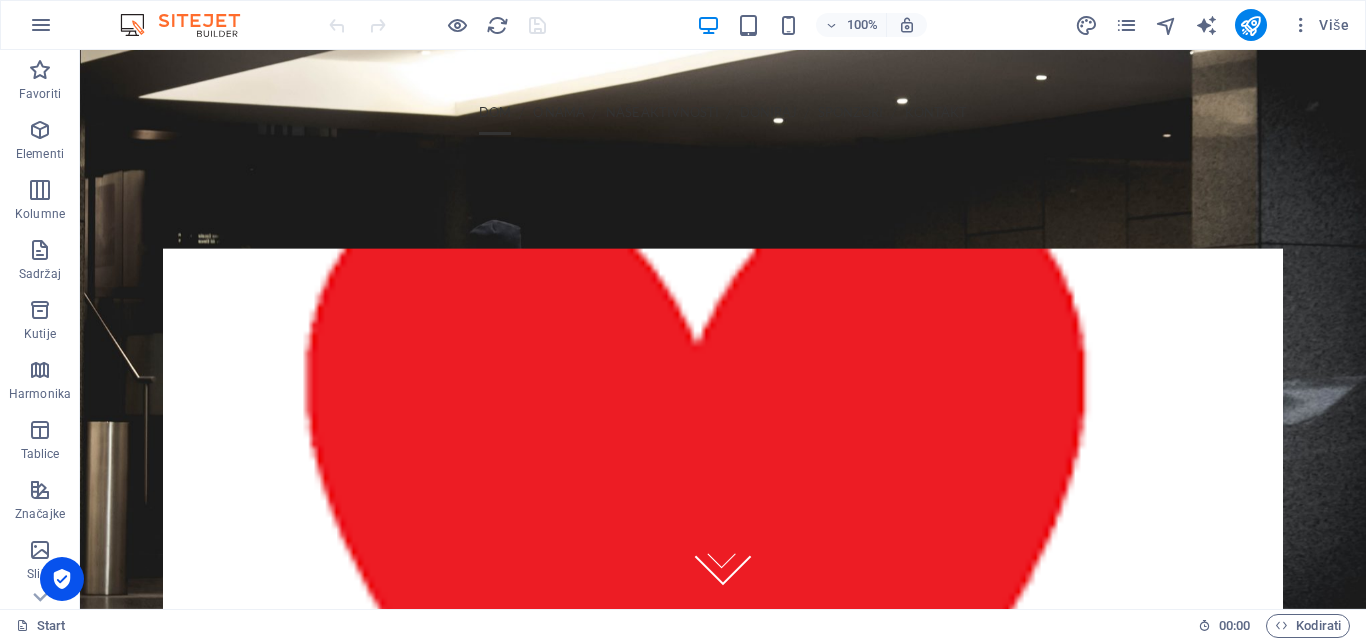 click at bounding box center (62, 579) 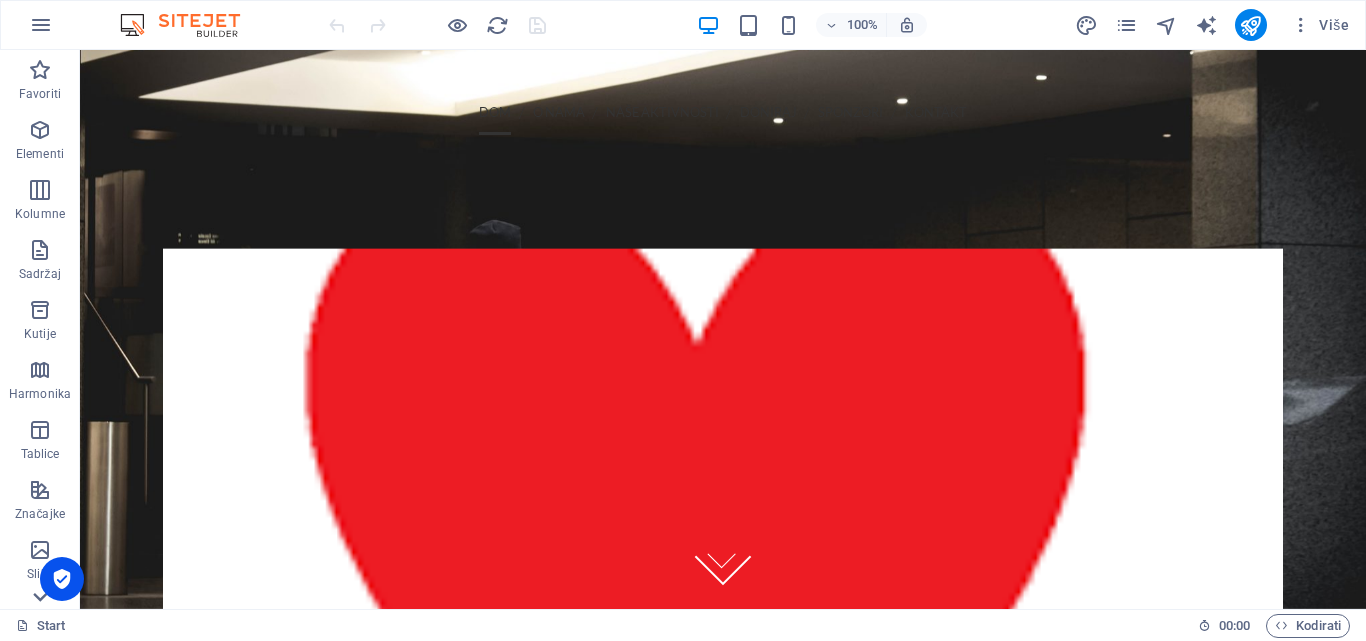 click 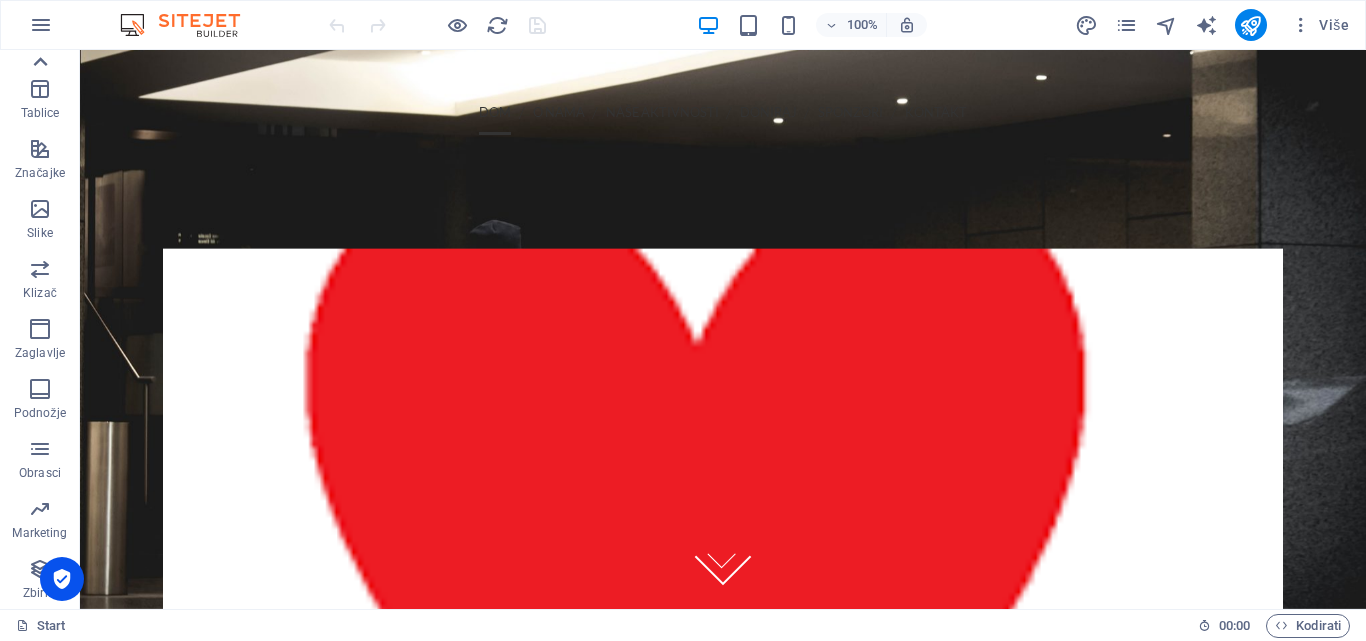 click 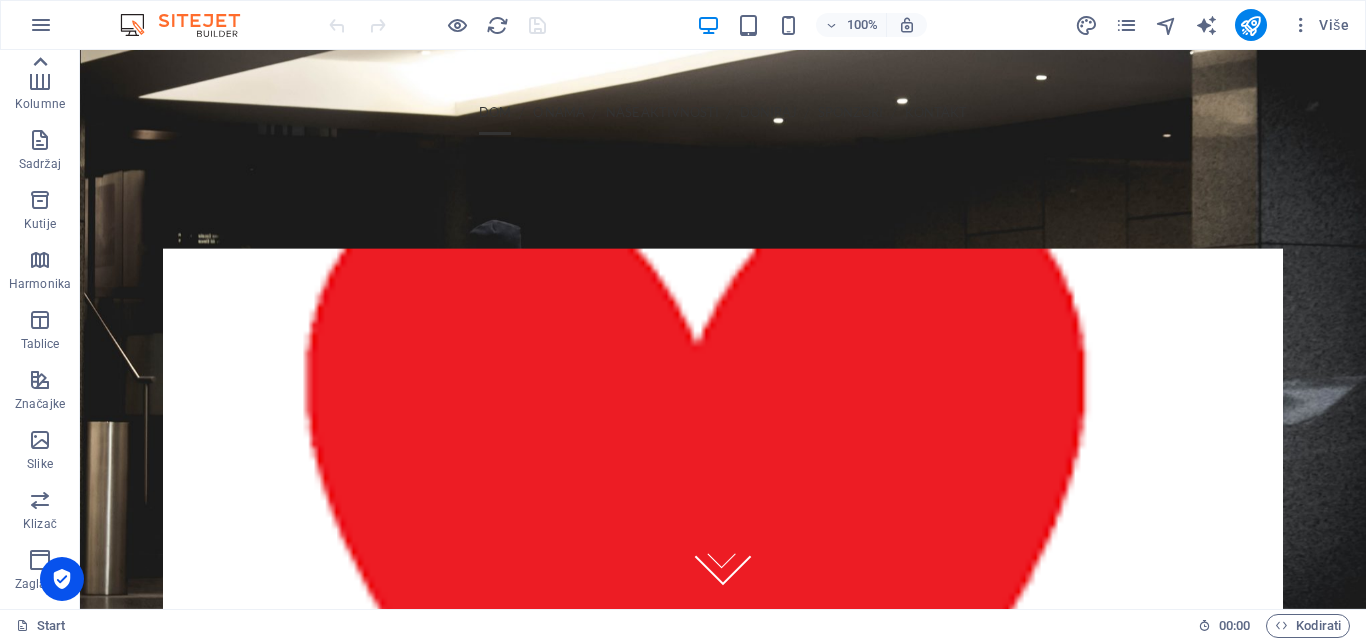 scroll, scrollTop: 0, scrollLeft: 0, axis: both 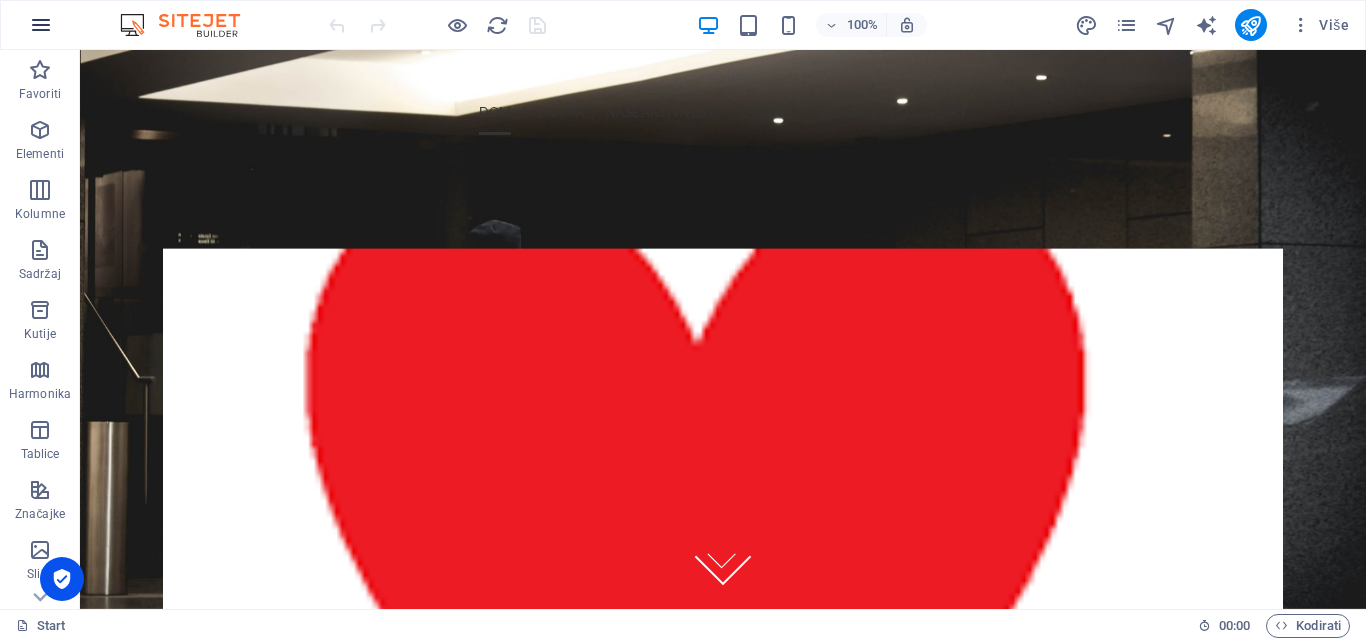 click at bounding box center [41, 25] 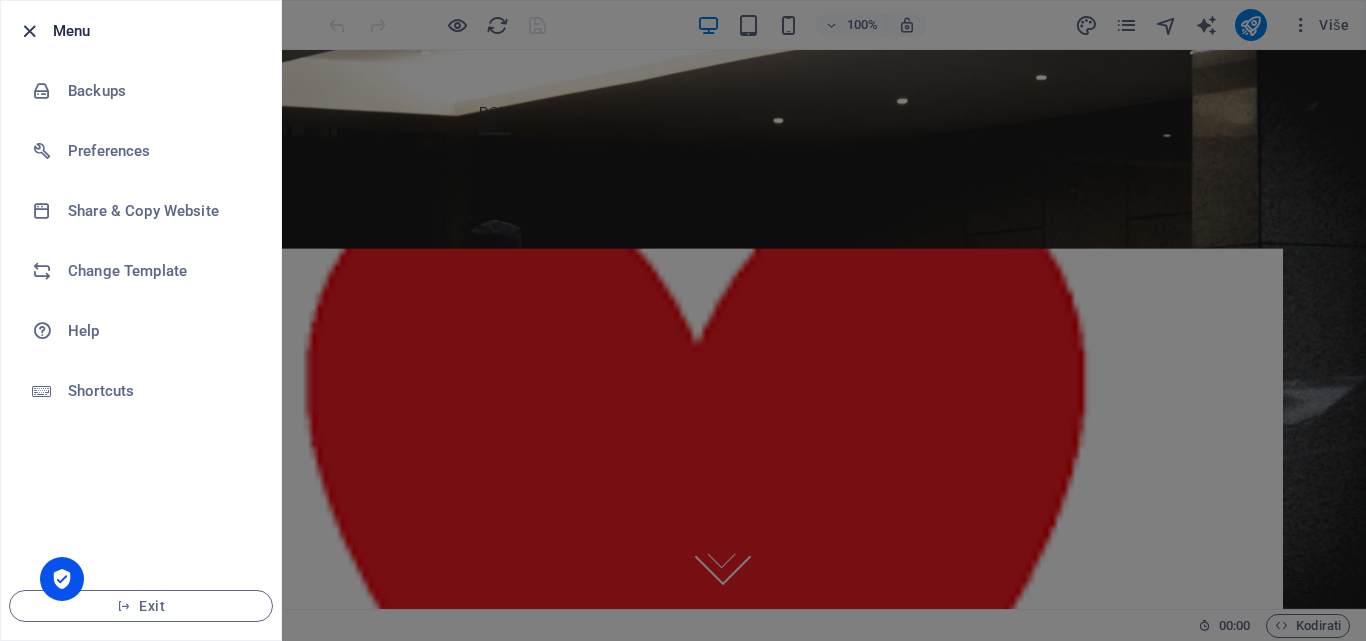 click at bounding box center [29, 31] 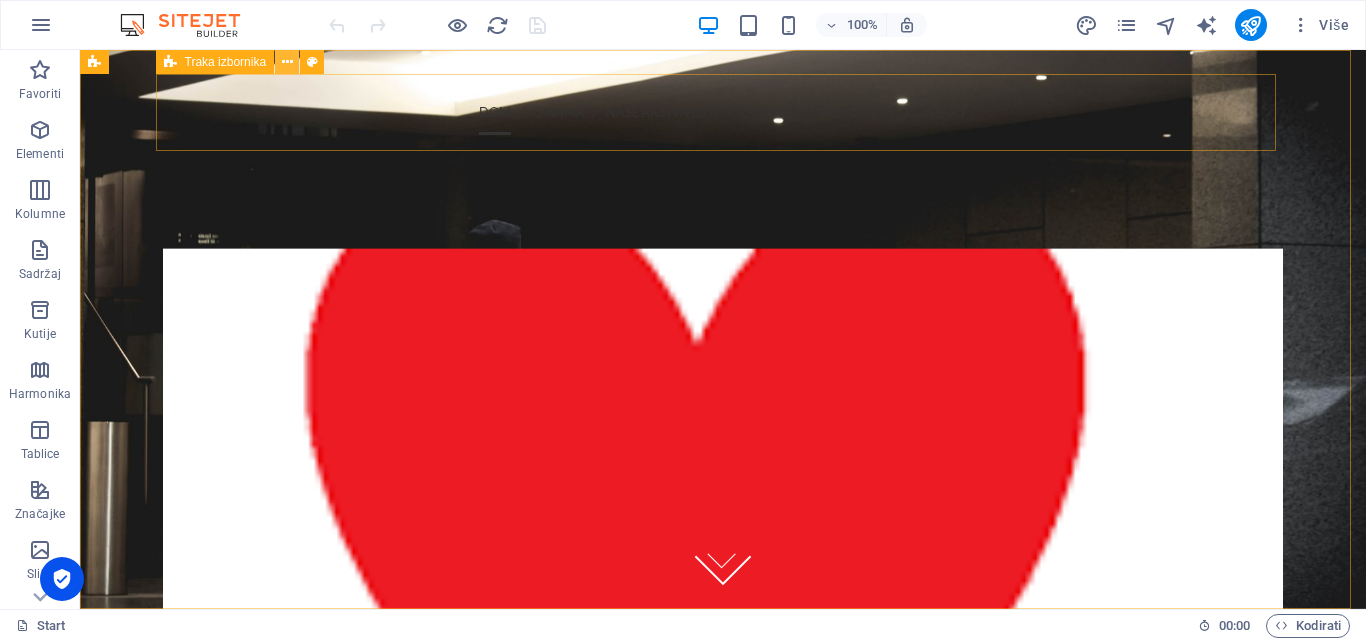 click at bounding box center (287, 62) 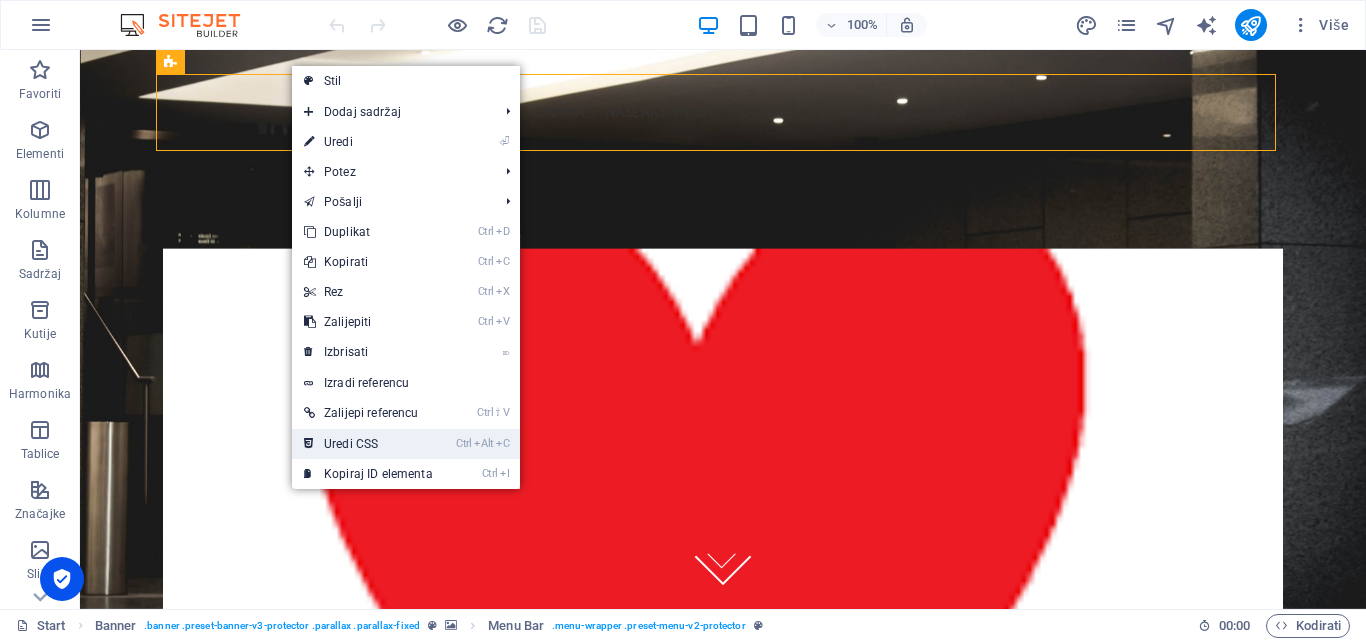click on "Uredi CSS" at bounding box center [351, 444] 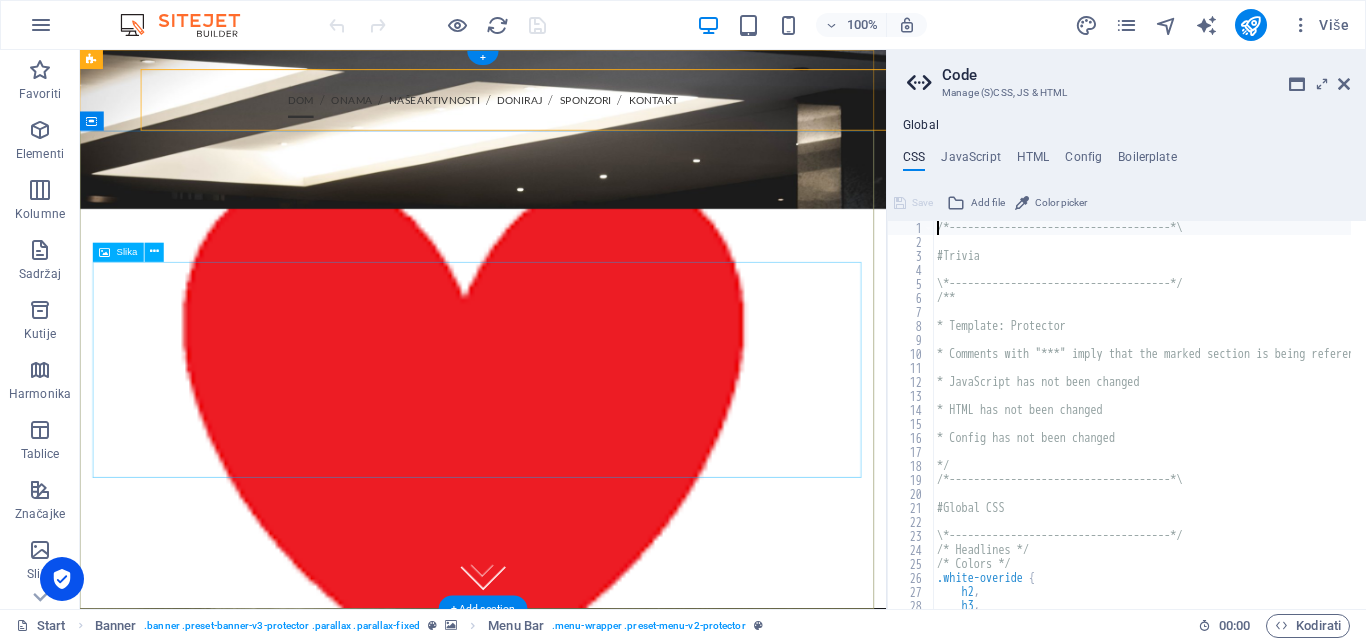 type on "@include menu-v2(" 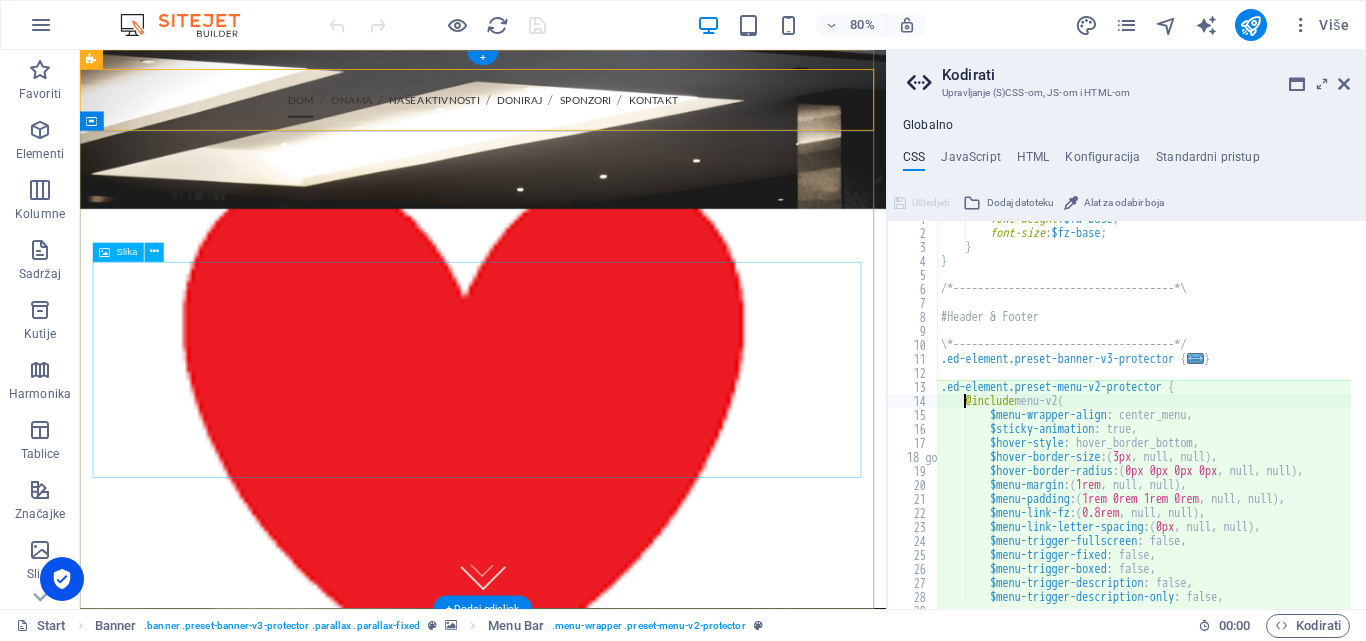 scroll, scrollTop: 1270, scrollLeft: 0, axis: vertical 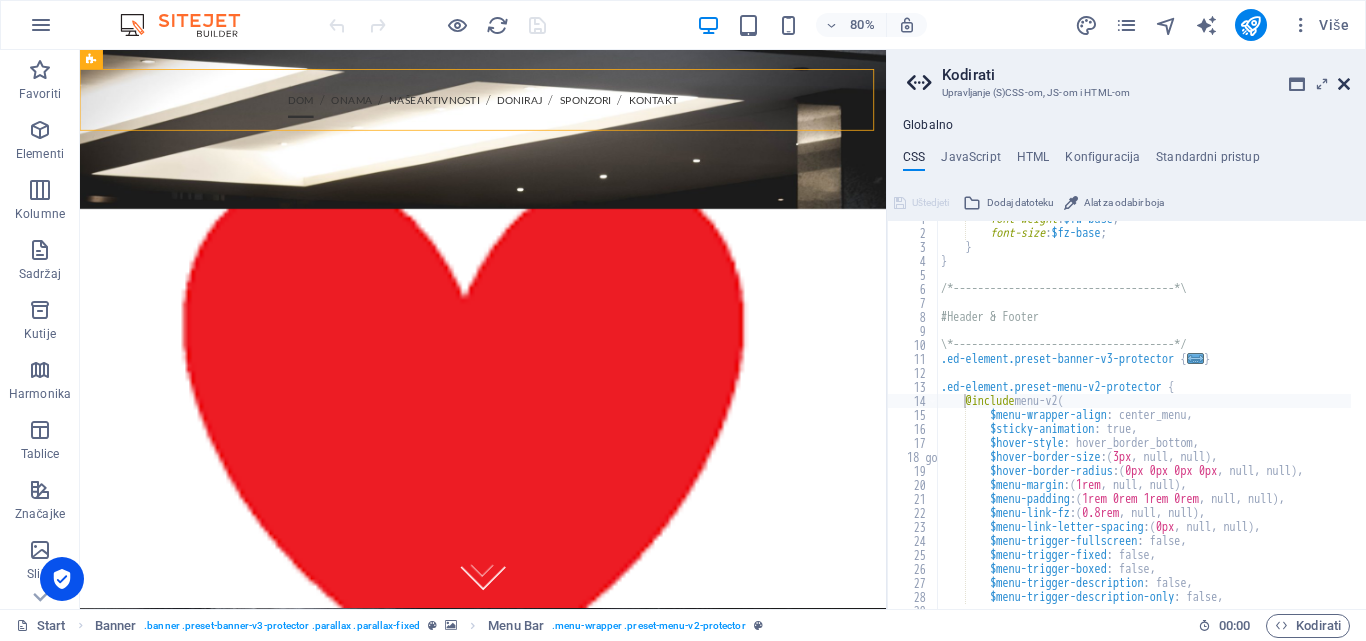 click at bounding box center (1344, 84) 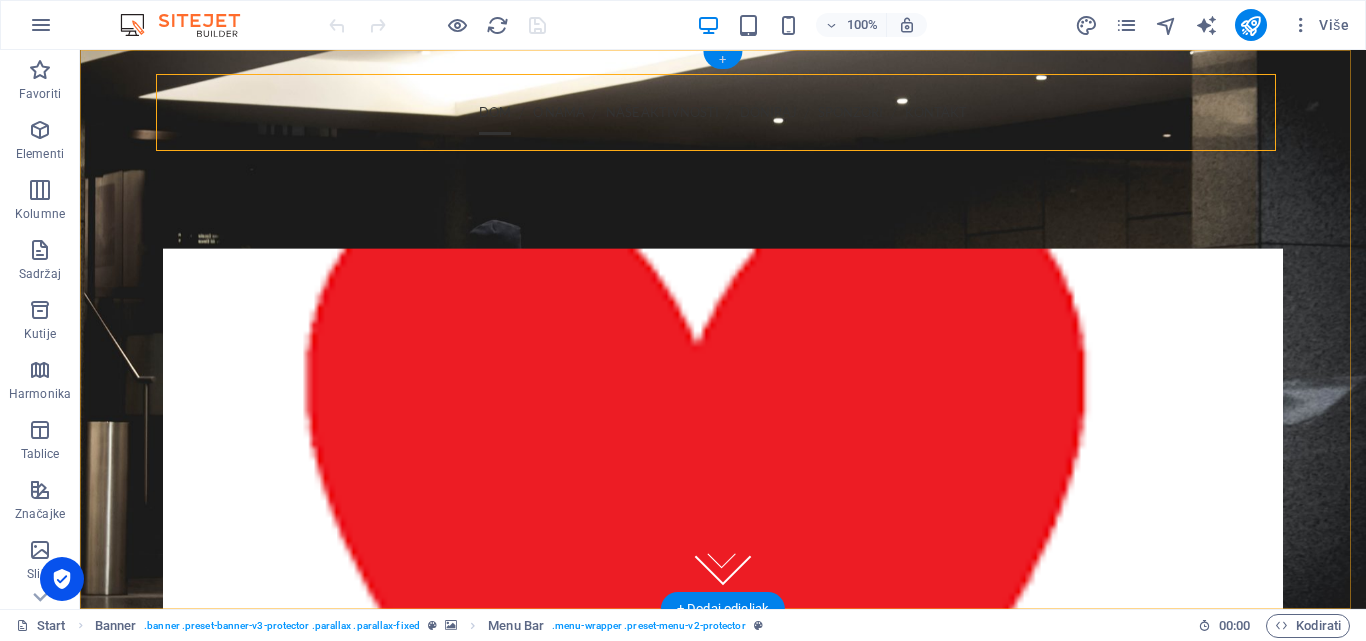 click on "+" at bounding box center (722, 59) 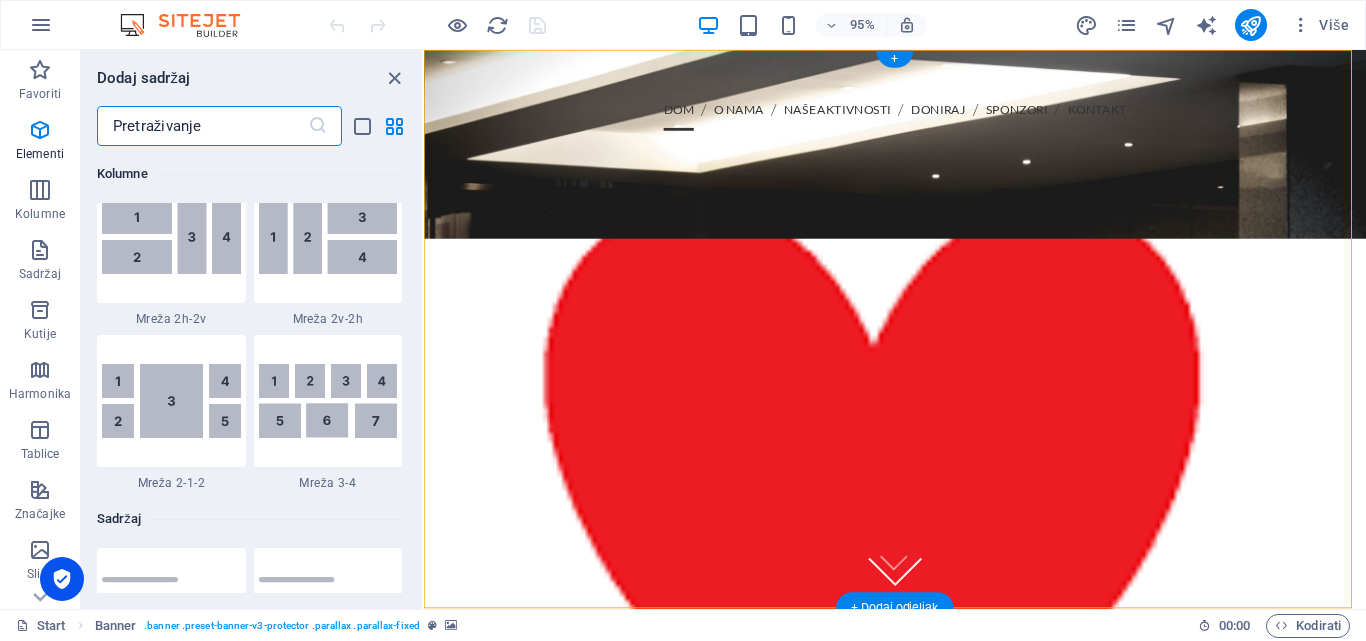 scroll, scrollTop: 3499, scrollLeft: 0, axis: vertical 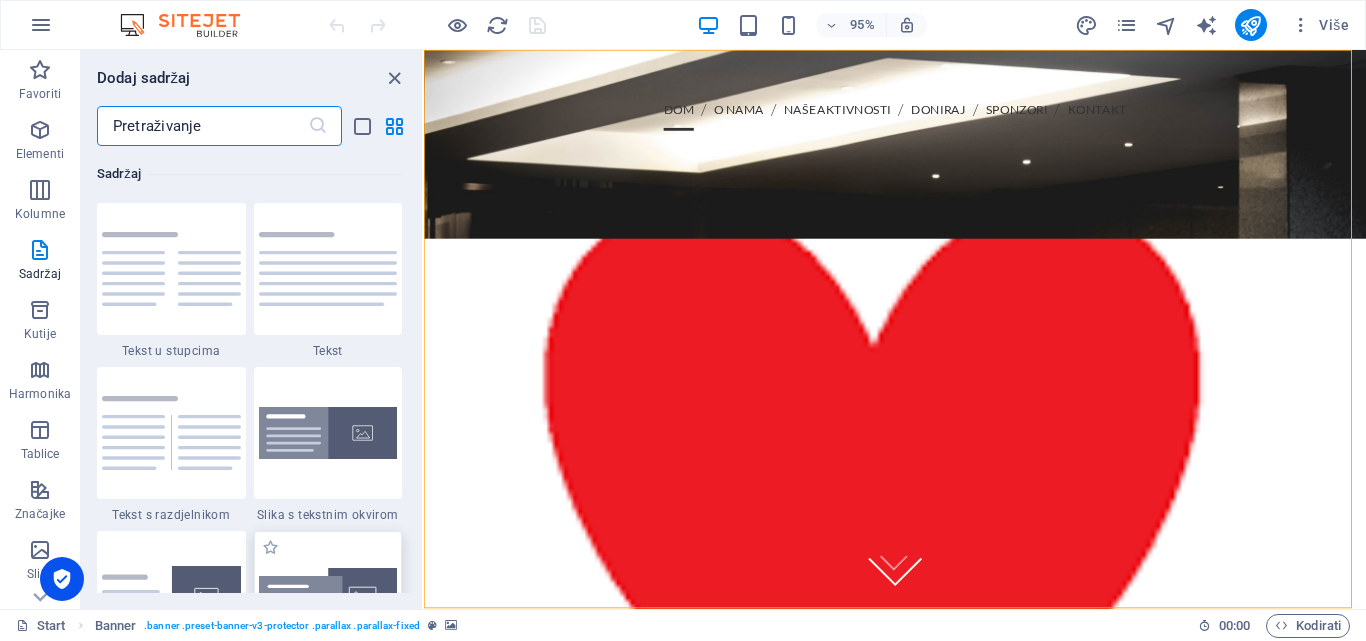 click at bounding box center (328, 597) 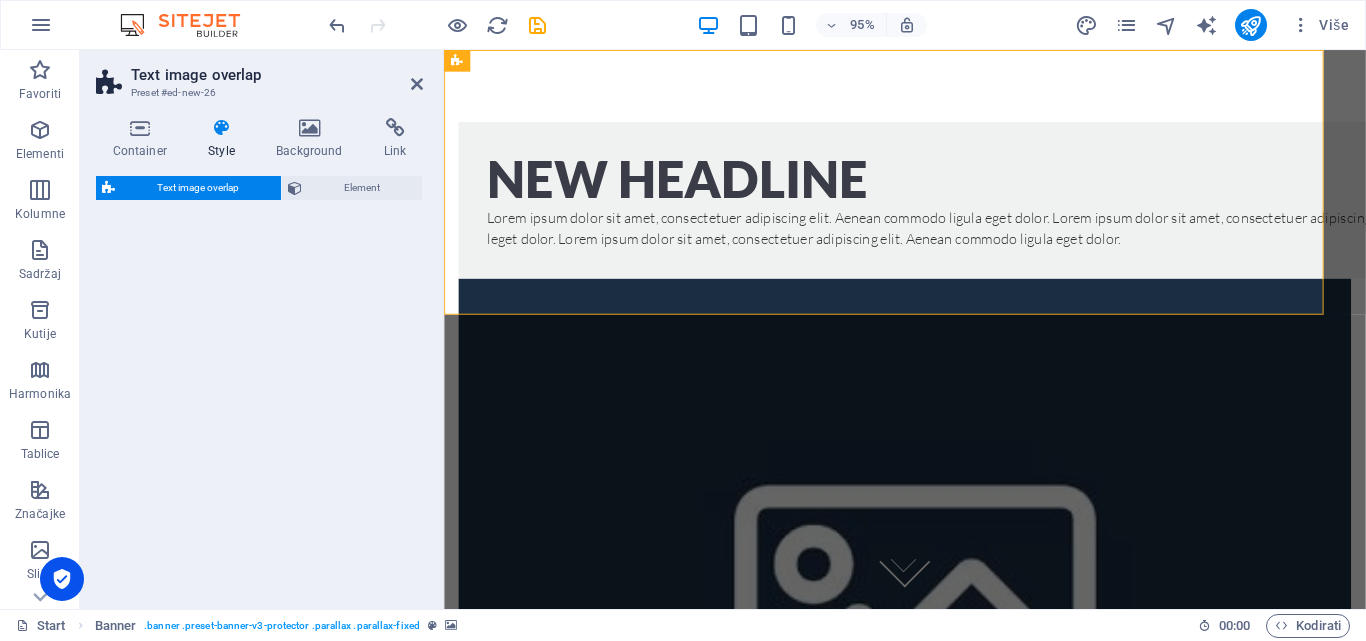 select on "rem" 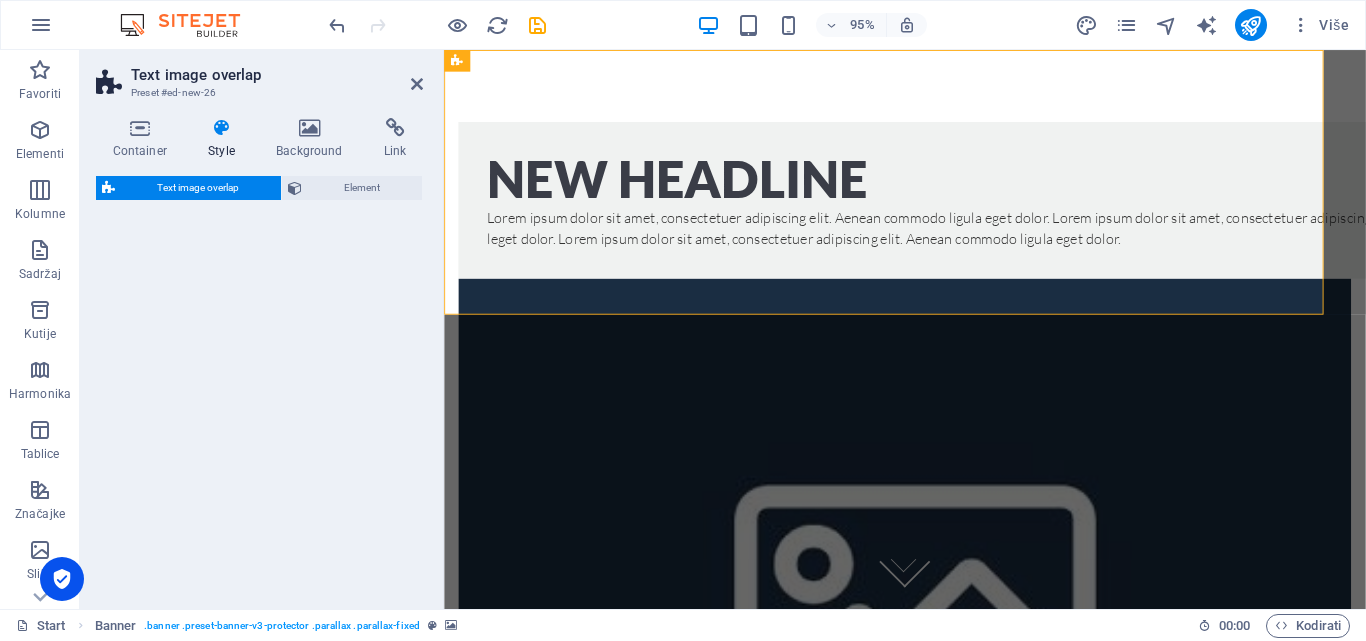 select on "rem" 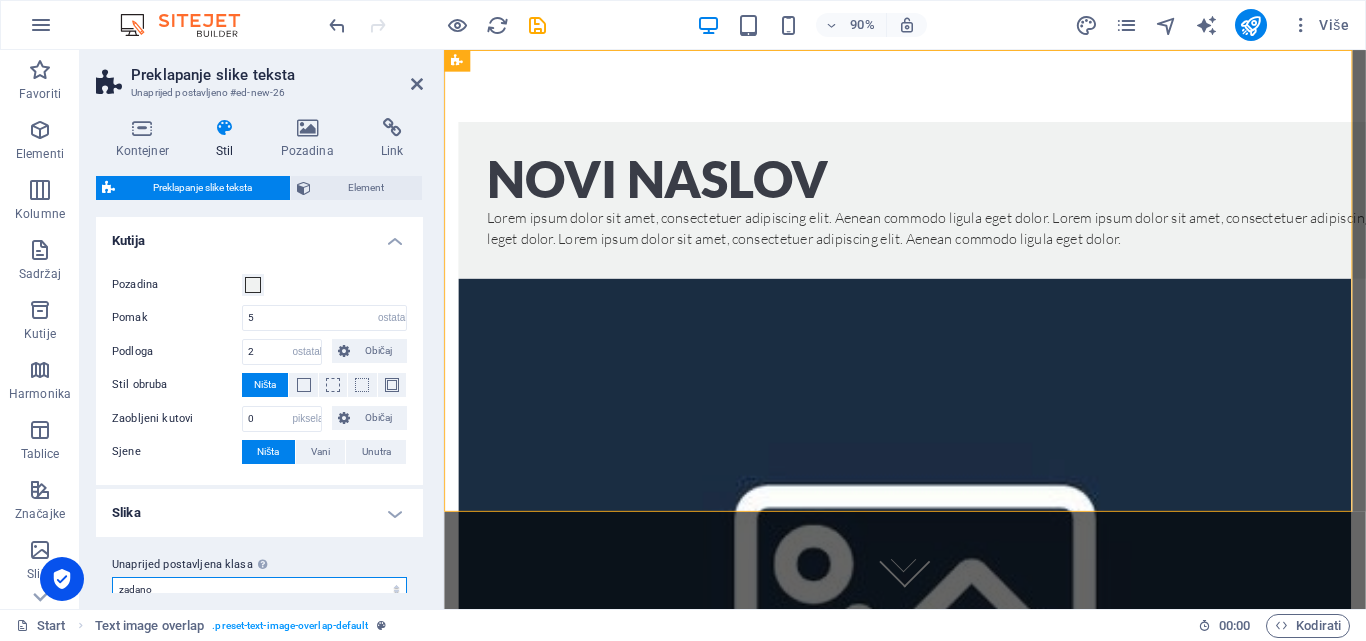scroll, scrollTop: 8, scrollLeft: 0, axis: vertical 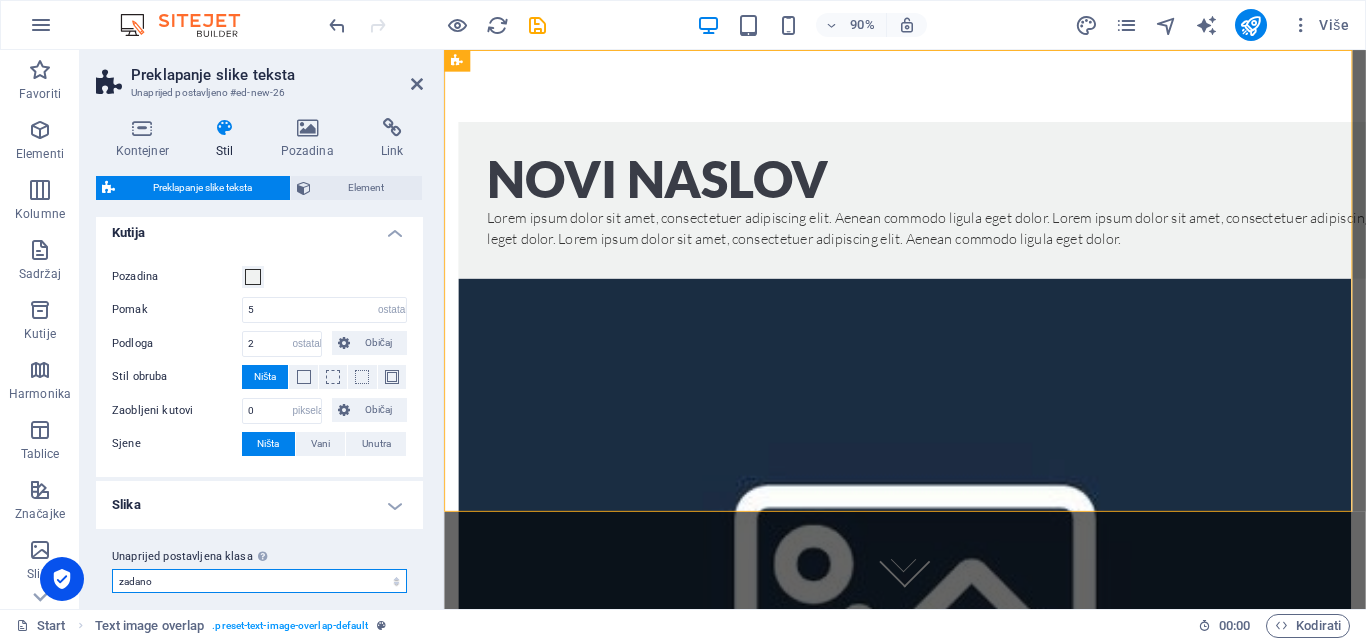 click on "zadano Dodaj unaprijed postavljenu klasu" at bounding box center (259, 581) 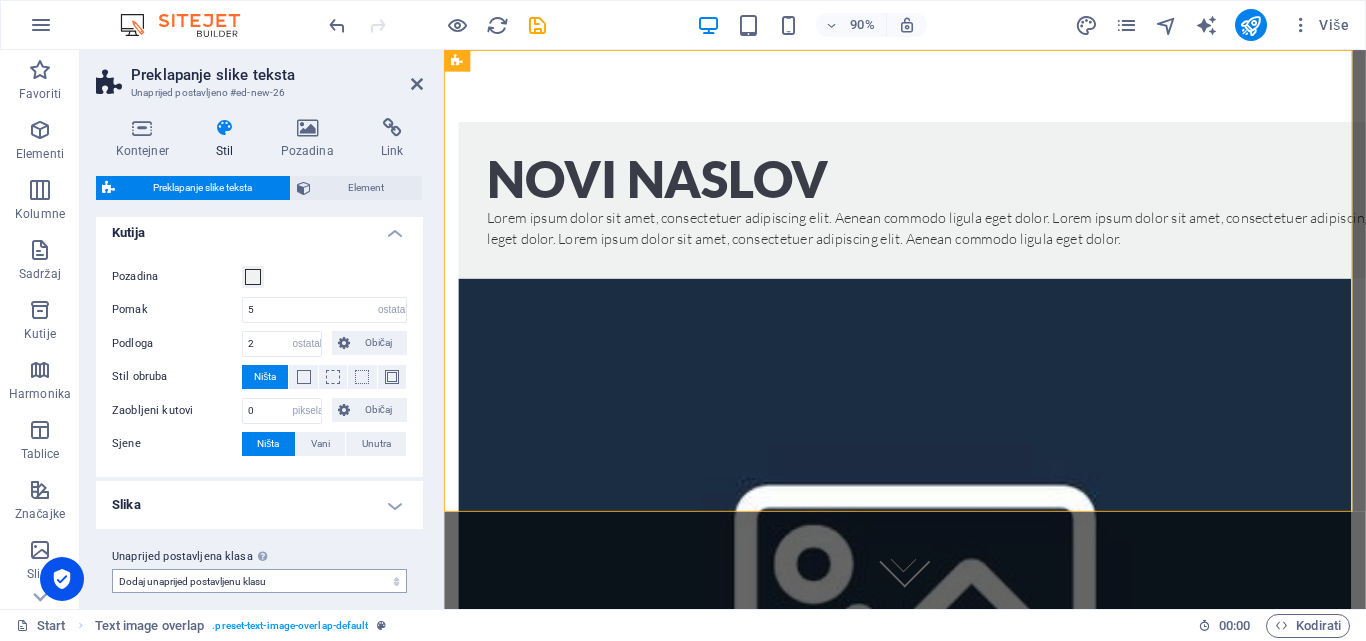 click on "zadano Dodaj unaprijed postavljenu klasu" at bounding box center (259, 581) 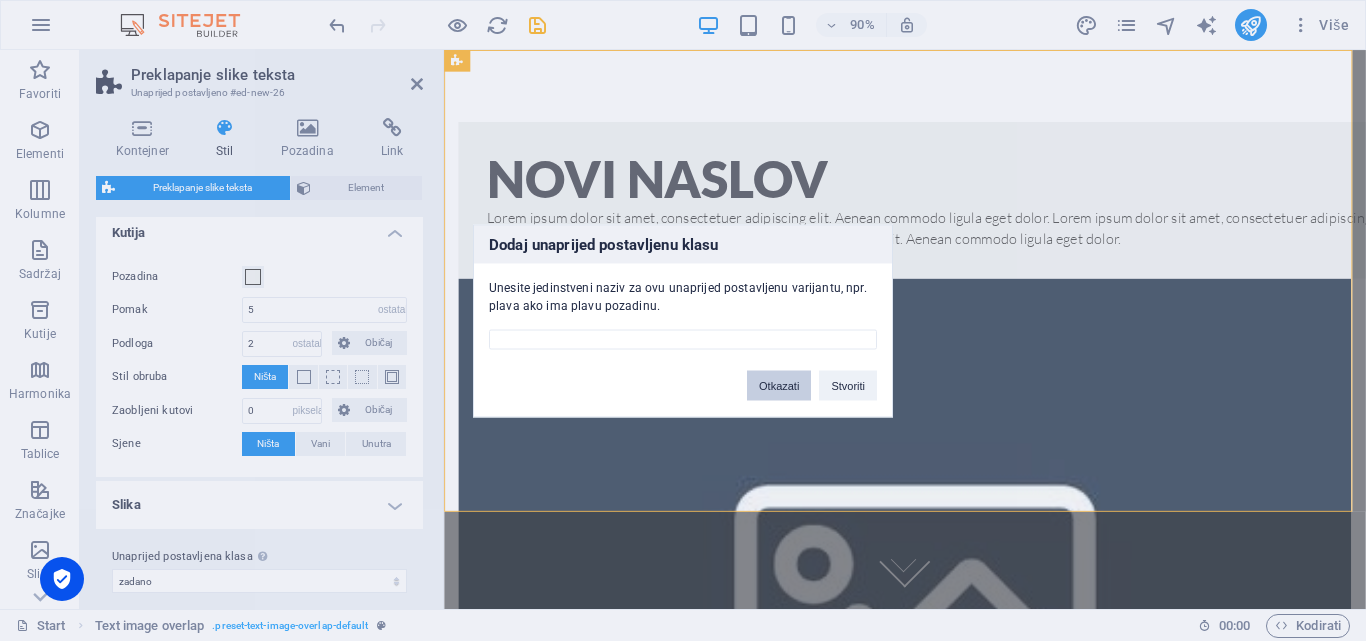 click on "Otkazati" at bounding box center (779, 385) 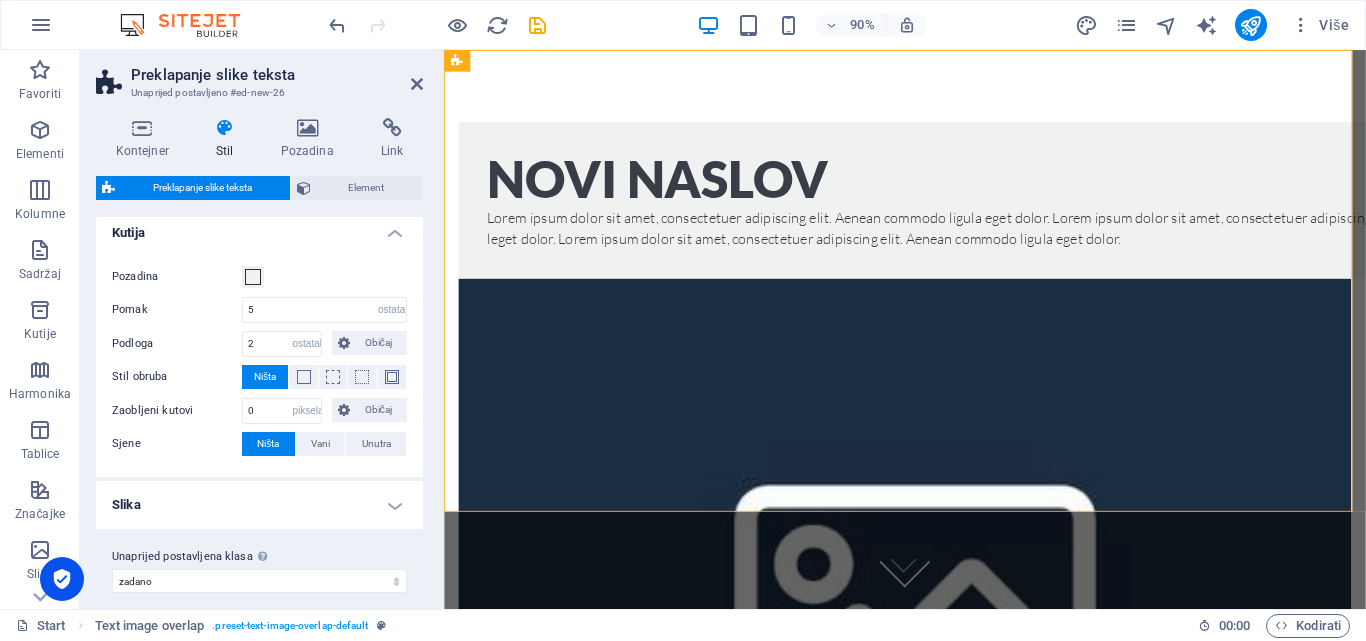 click on "Slika" at bounding box center (259, 505) 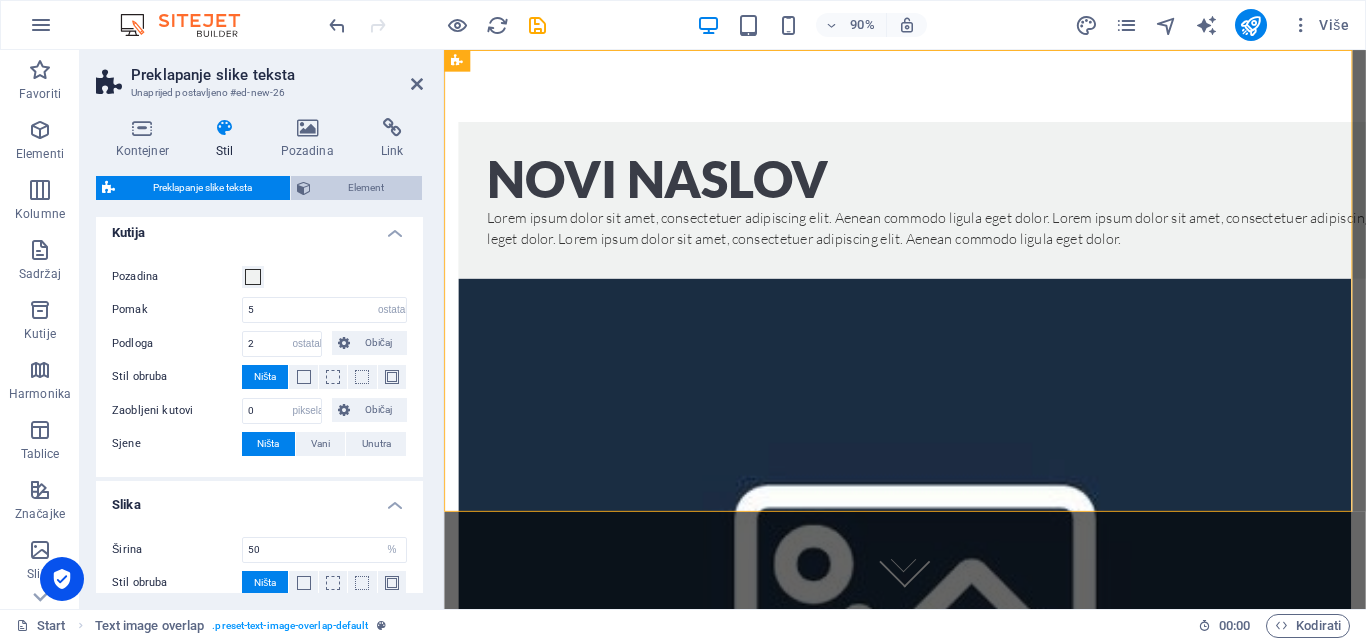 click on "Element" at bounding box center (357, 188) 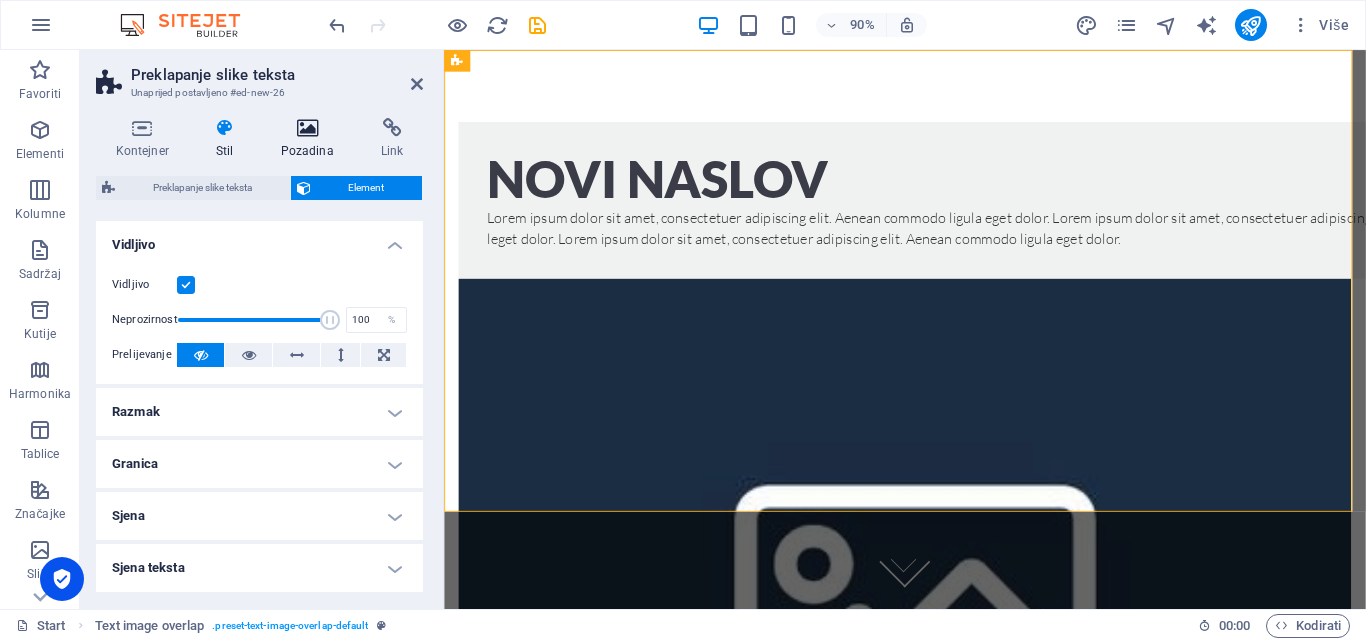 click at bounding box center (307, 128) 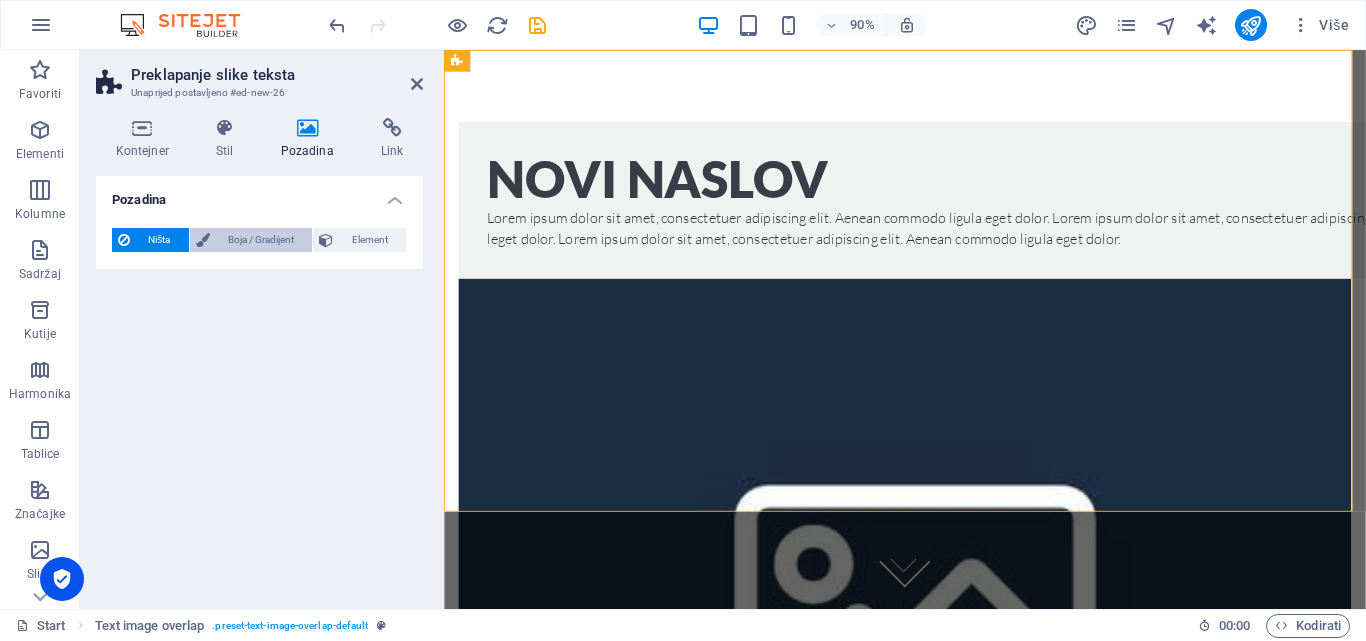 click on "Boja / Gradijent" at bounding box center [261, 239] 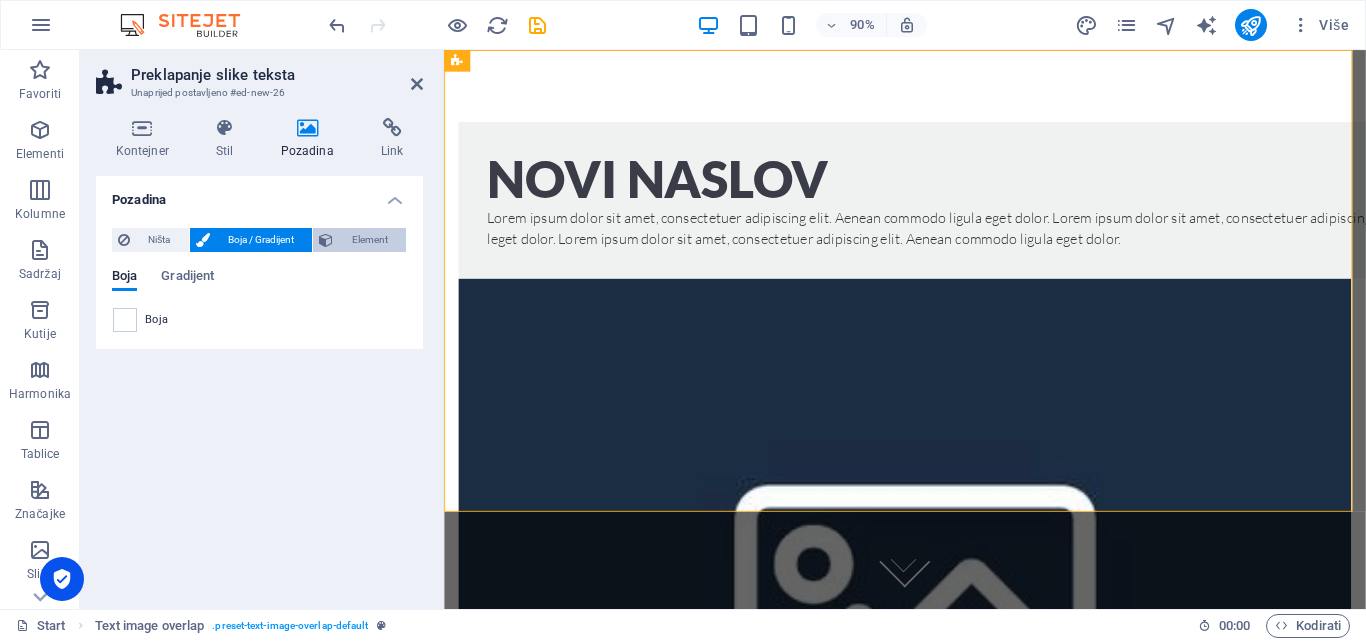 click on "Element" at bounding box center (369, 240) 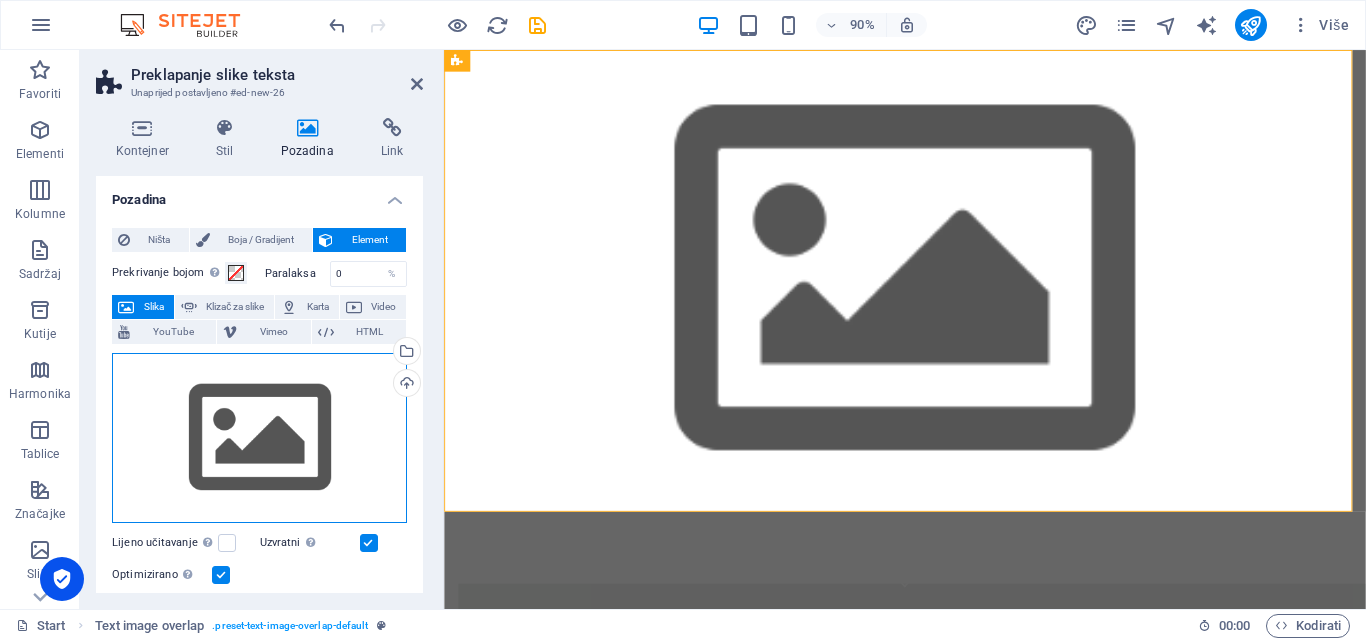click on "Povucite datoteke ovdje, kliknite za odabir datoteka ili  odaberite datoteke iz Datoteka ili naših besplatnih fotografija i videozapisa" at bounding box center [259, 438] 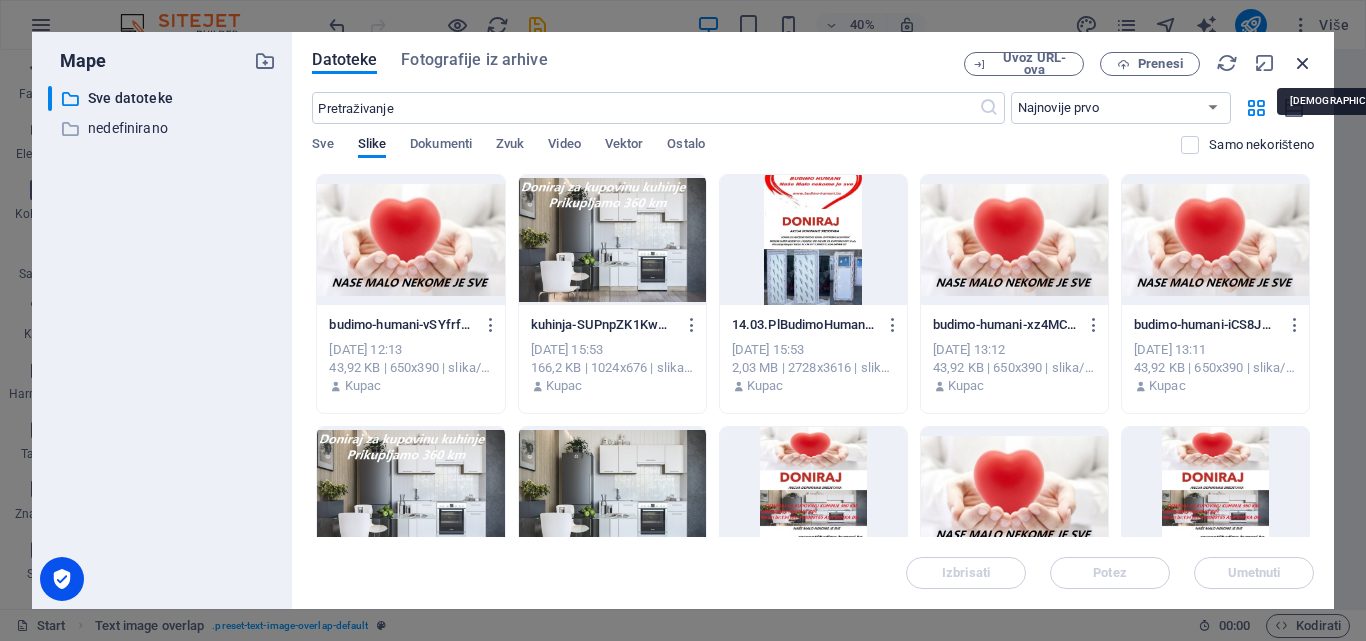 click at bounding box center [1303, 63] 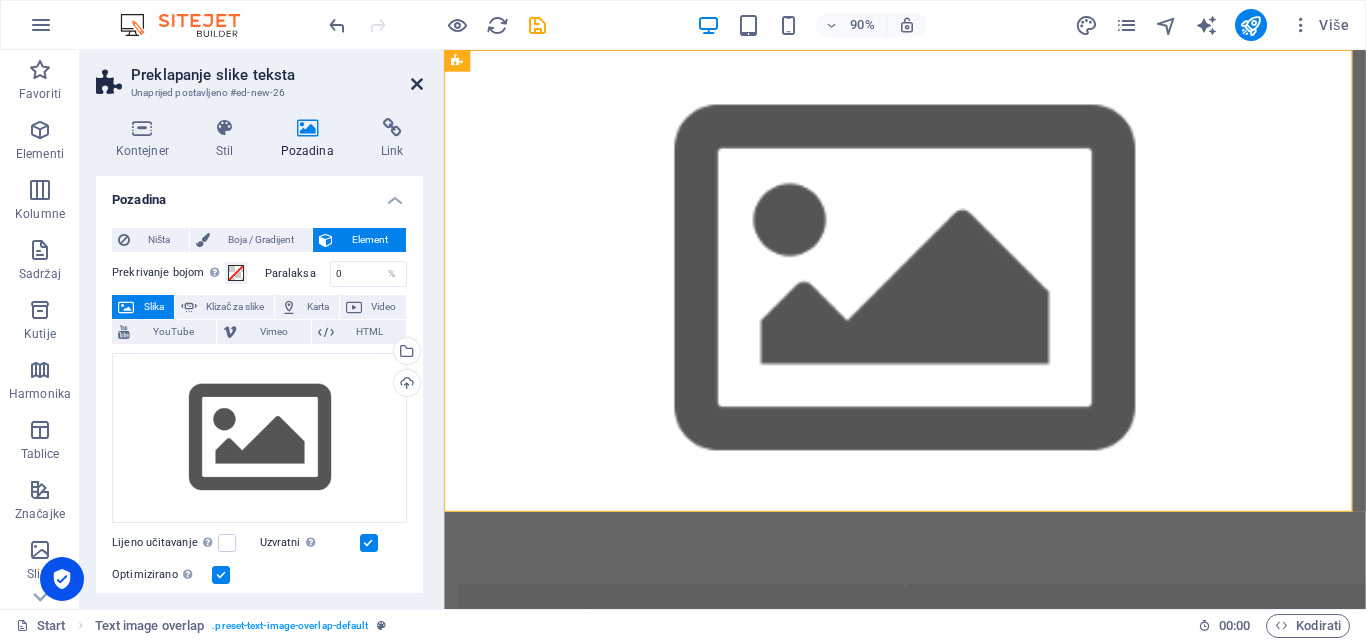 click at bounding box center [417, 84] 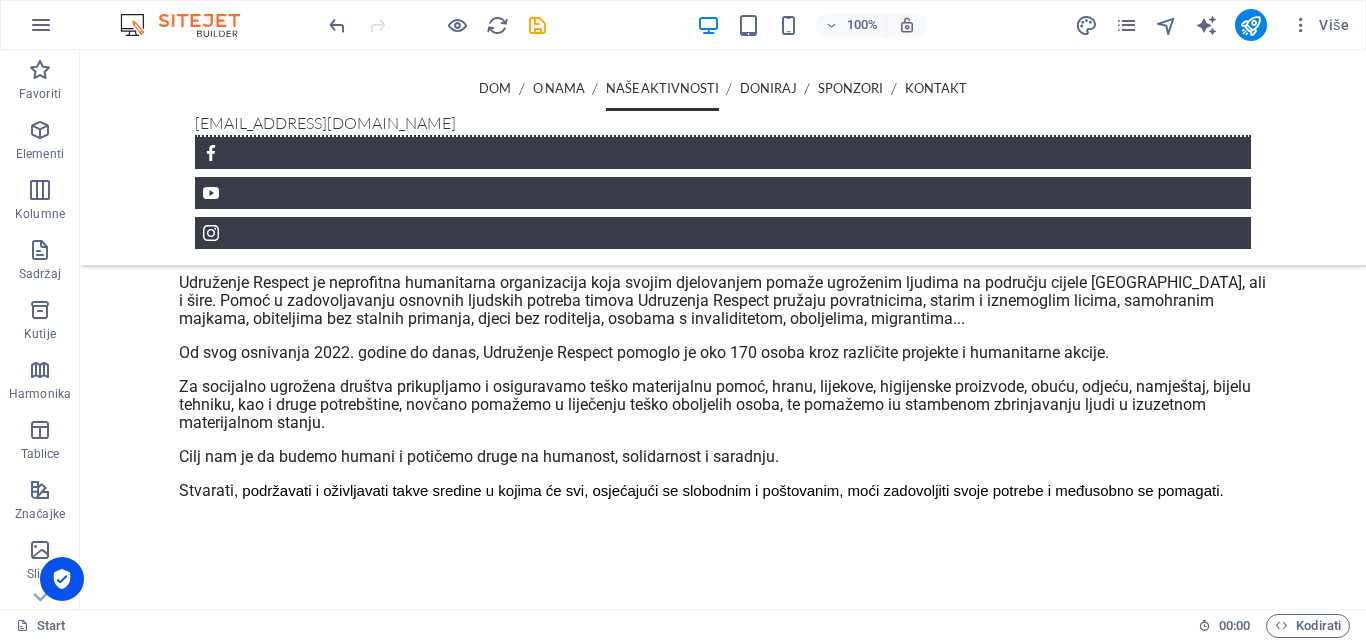 scroll, scrollTop: 2725, scrollLeft: 0, axis: vertical 